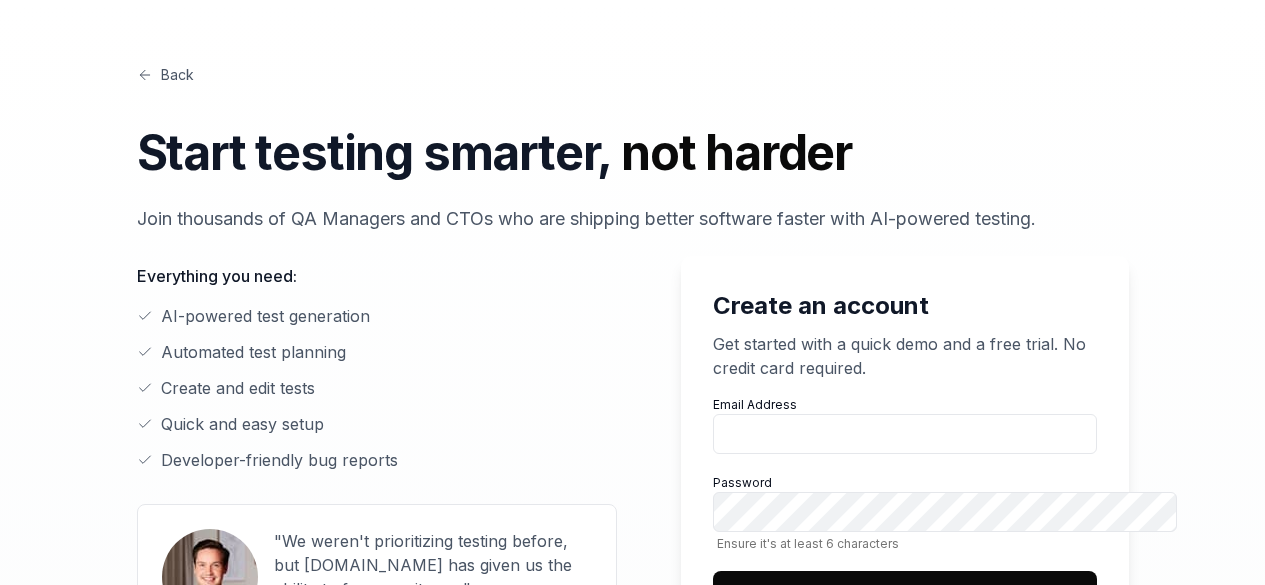 scroll, scrollTop: 359, scrollLeft: 0, axis: vertical 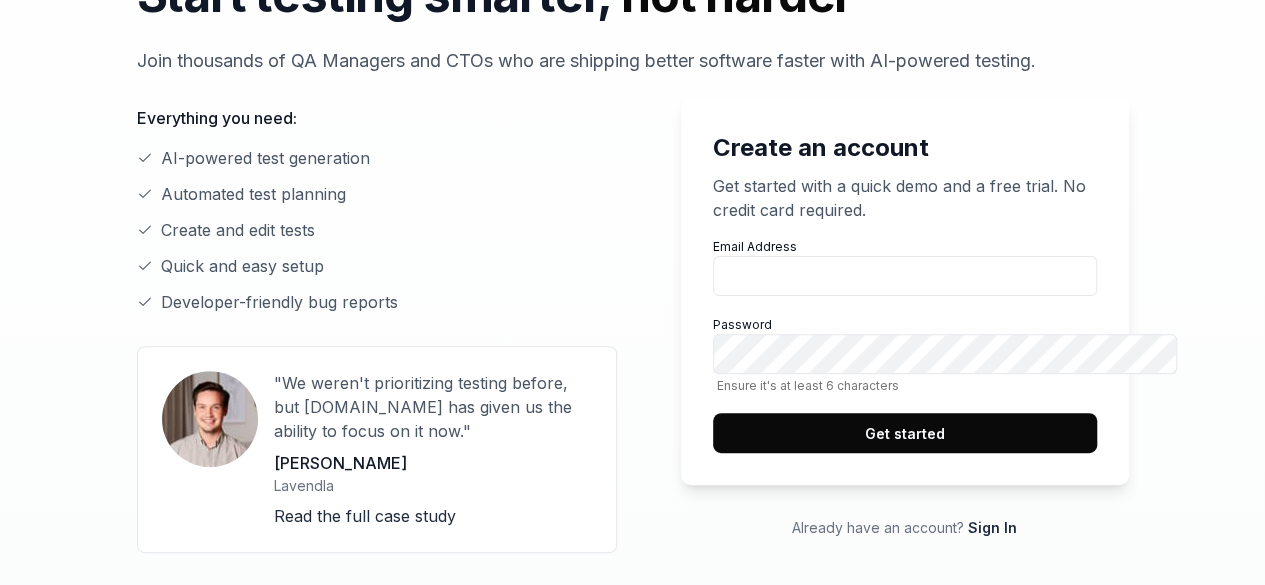 click on "Email Address" at bounding box center [905, 267] 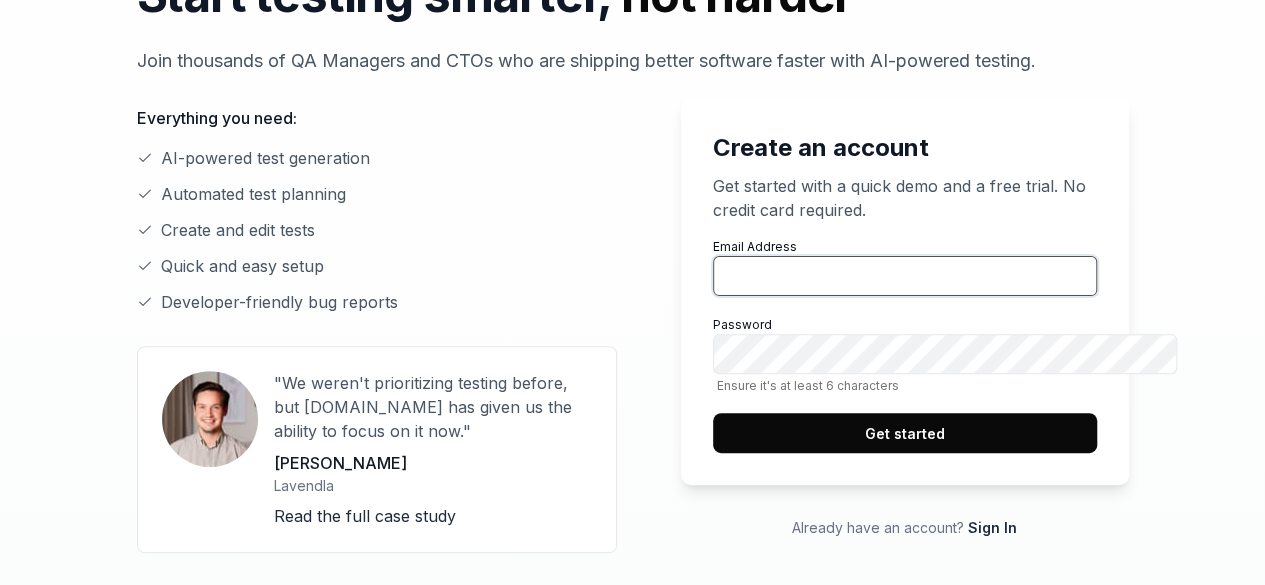 click on "Email Address" at bounding box center (905, 276) 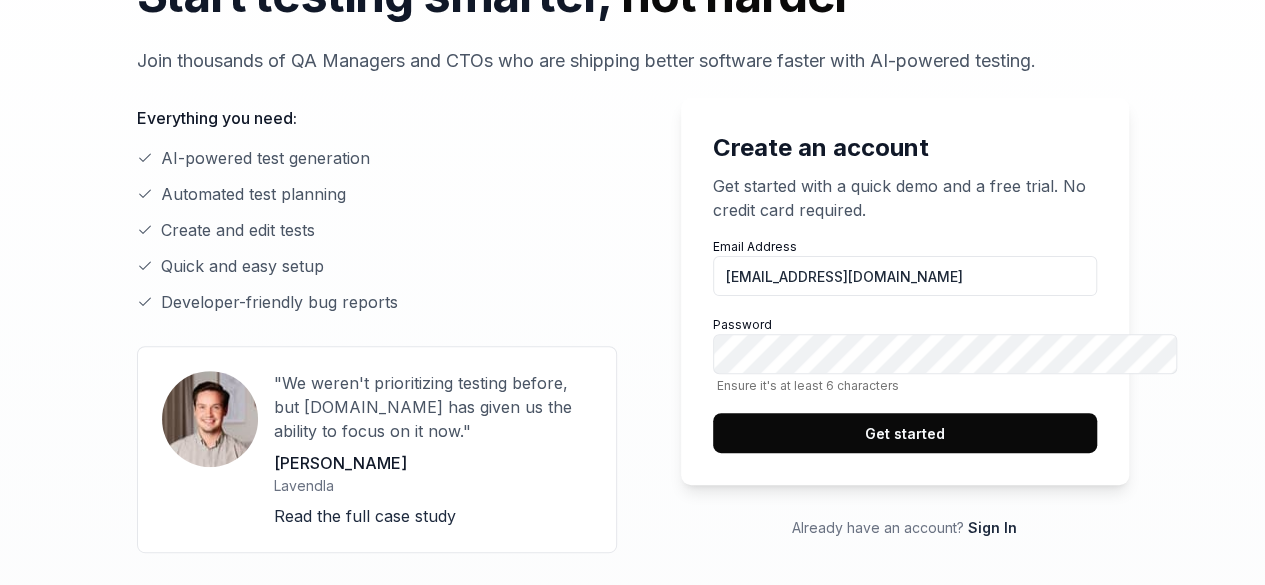 click on "Password Ensure it's at least 6 characters" at bounding box center (905, 354) 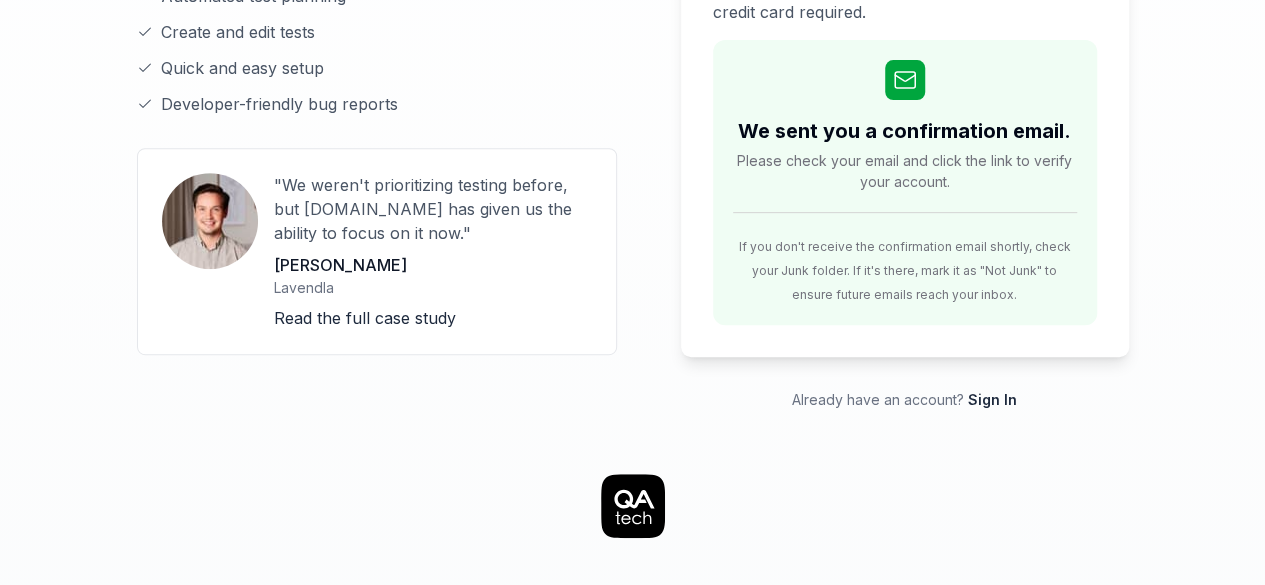 scroll, scrollTop: 0, scrollLeft: 0, axis: both 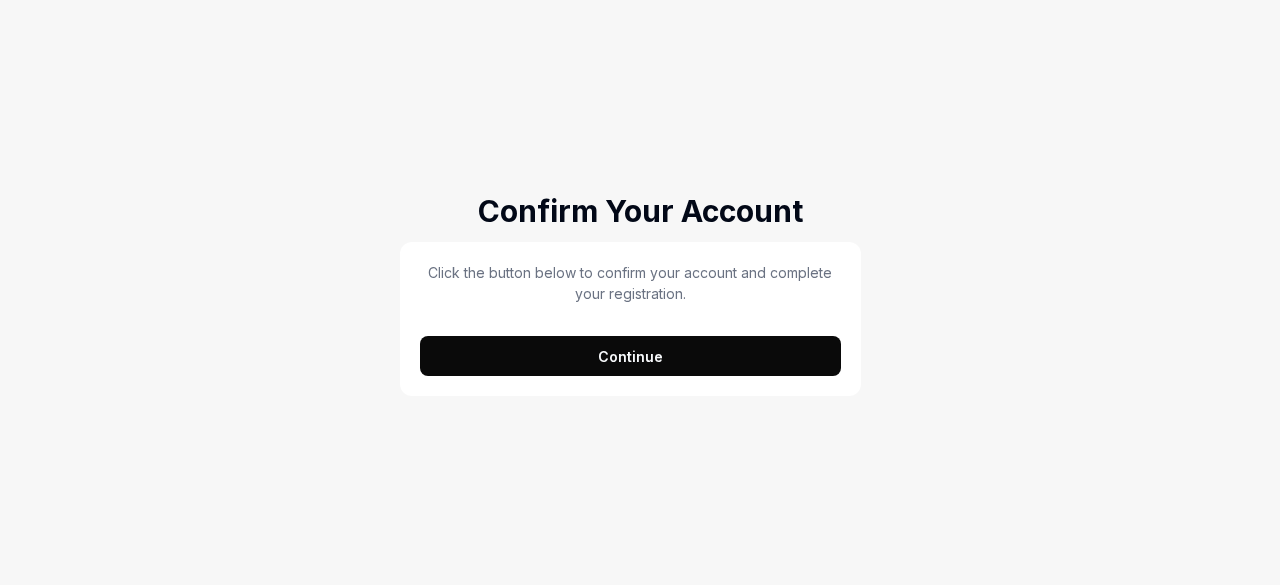 click on "Continue" at bounding box center (630, 356) 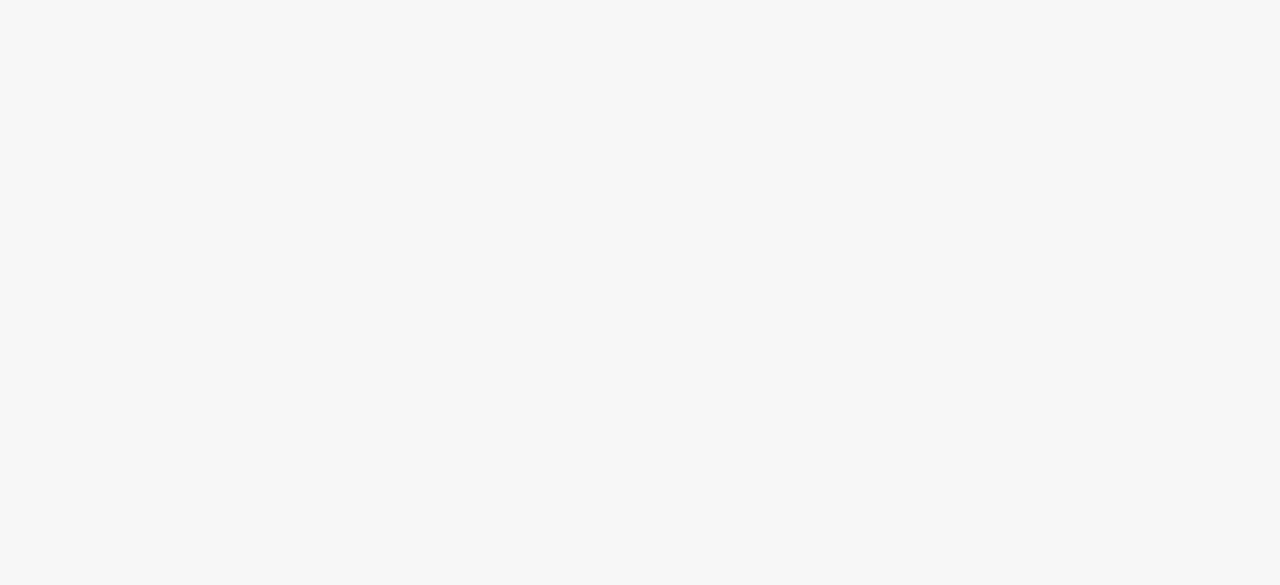 drag, startPoint x: 608, startPoint y: 359, endPoint x: 613, endPoint y: 349, distance: 11.18034 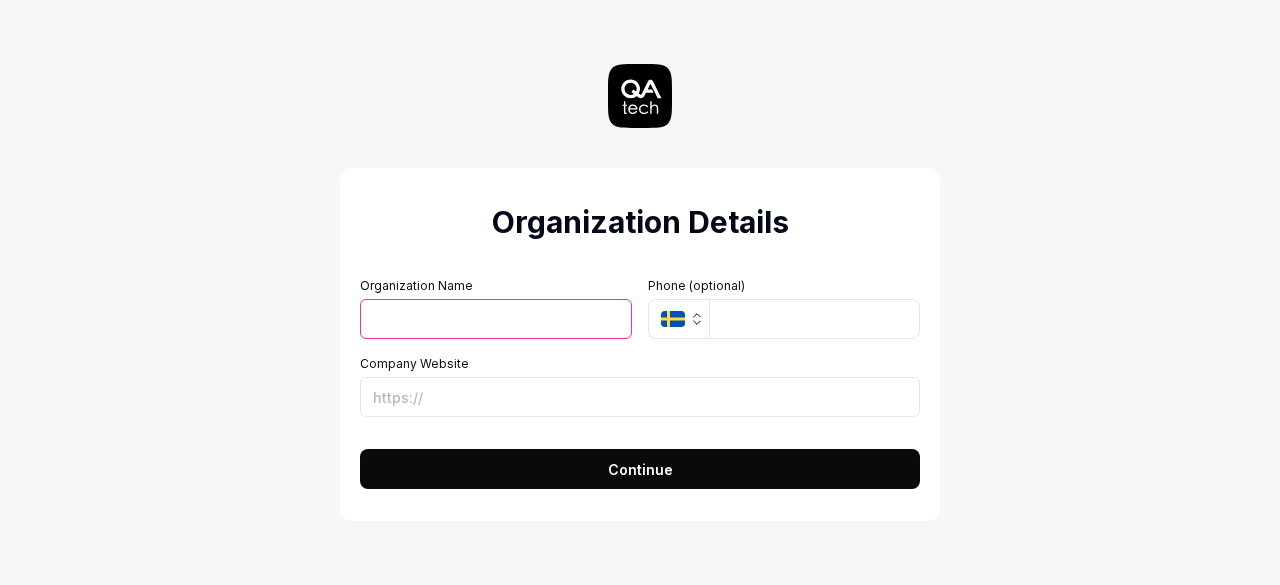 click on "Organization Name" at bounding box center [496, 319] 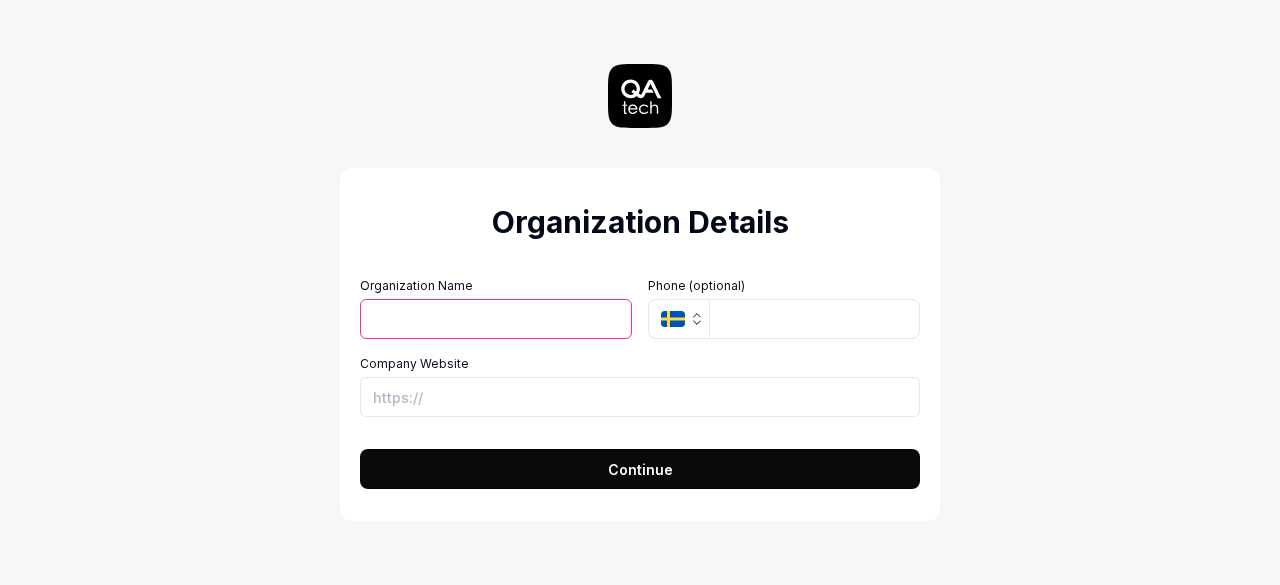 click 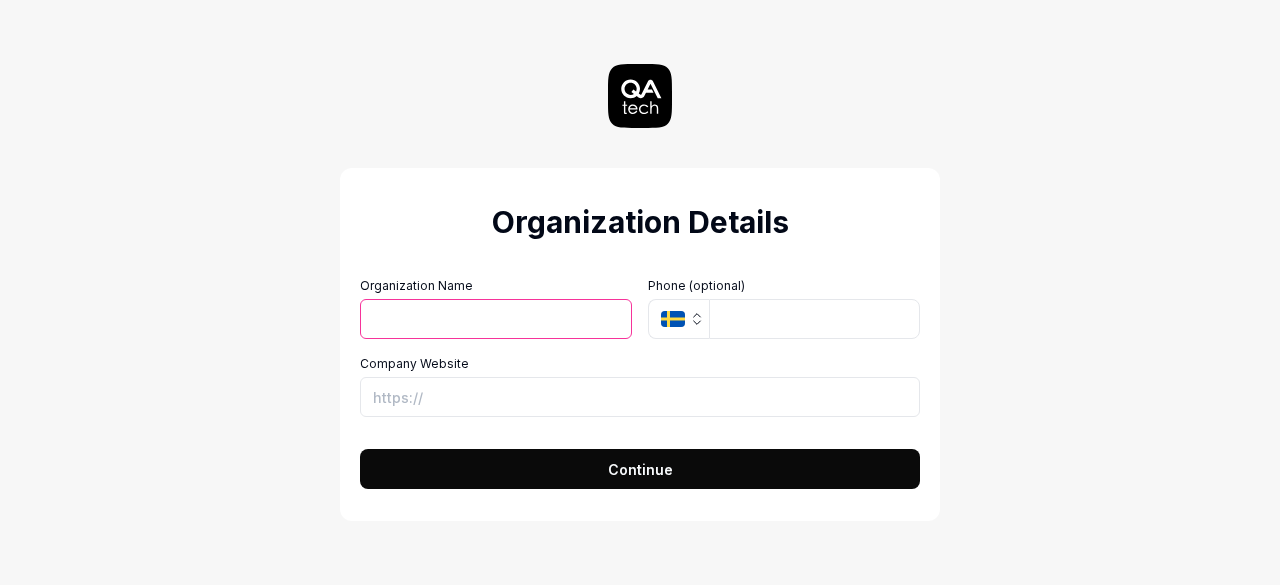 click on "Organization Name" at bounding box center (496, 319) 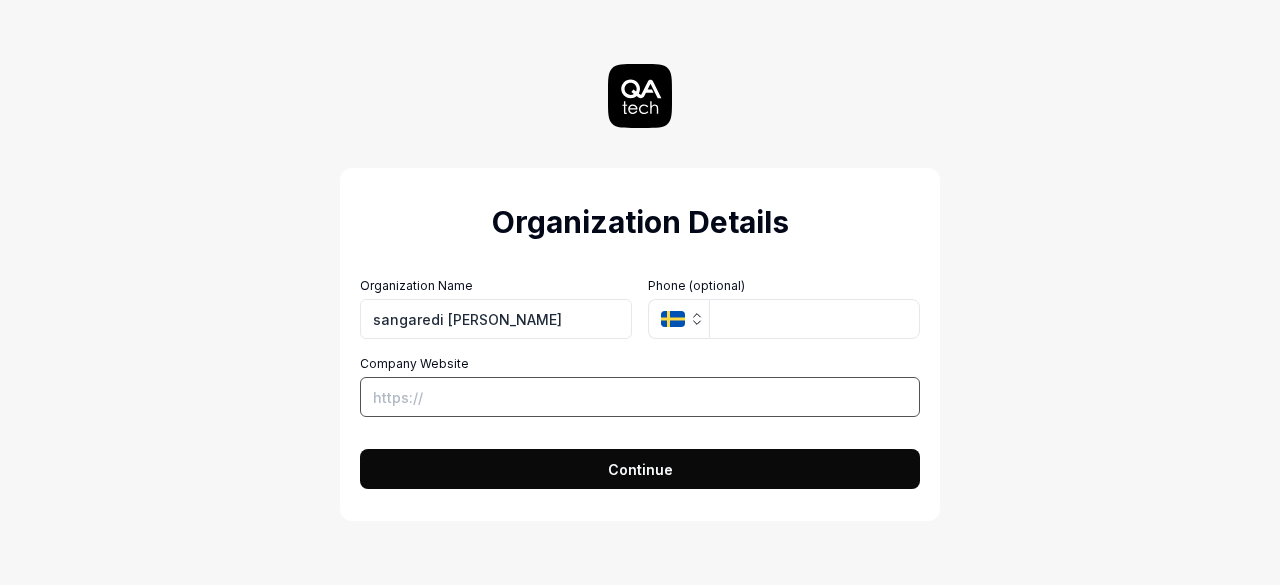 click on "Company Website" at bounding box center [640, 397] 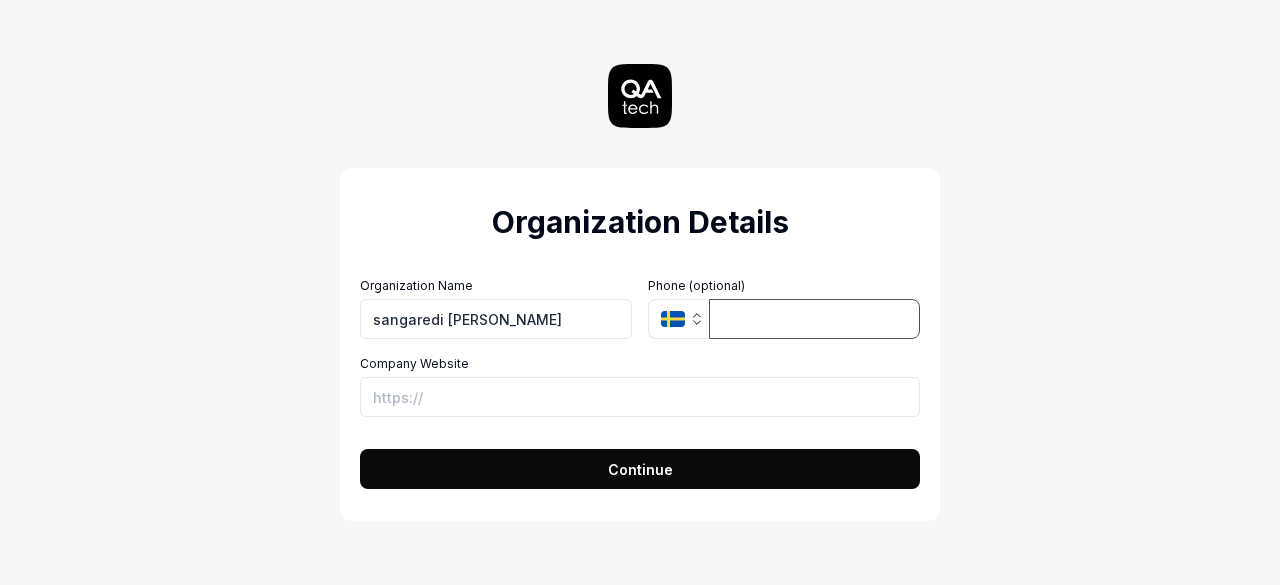 click at bounding box center (814, 319) 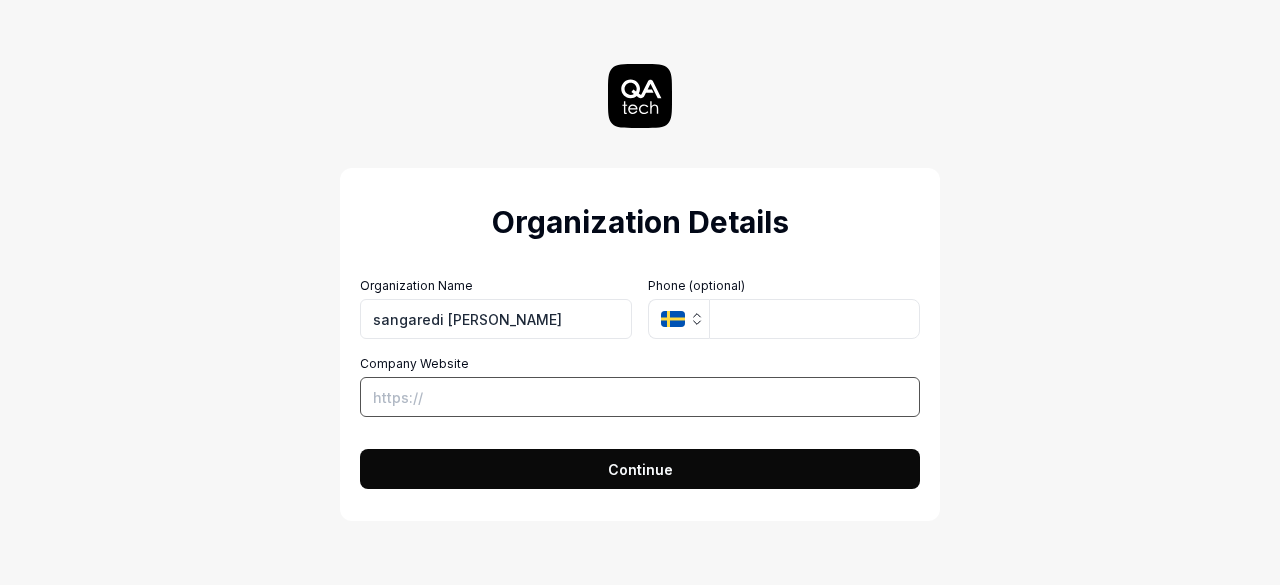click on "Company Website" at bounding box center (640, 397) 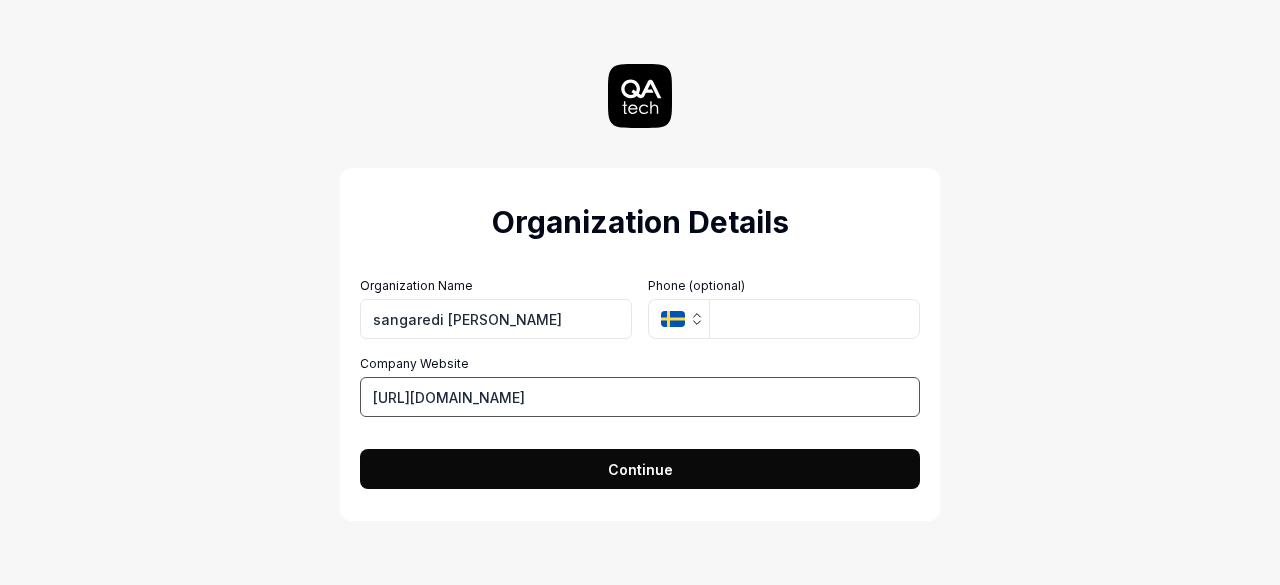 type on "https://curly-chainsaw-56jjw9479grc774v-5173.app.github.dev/" 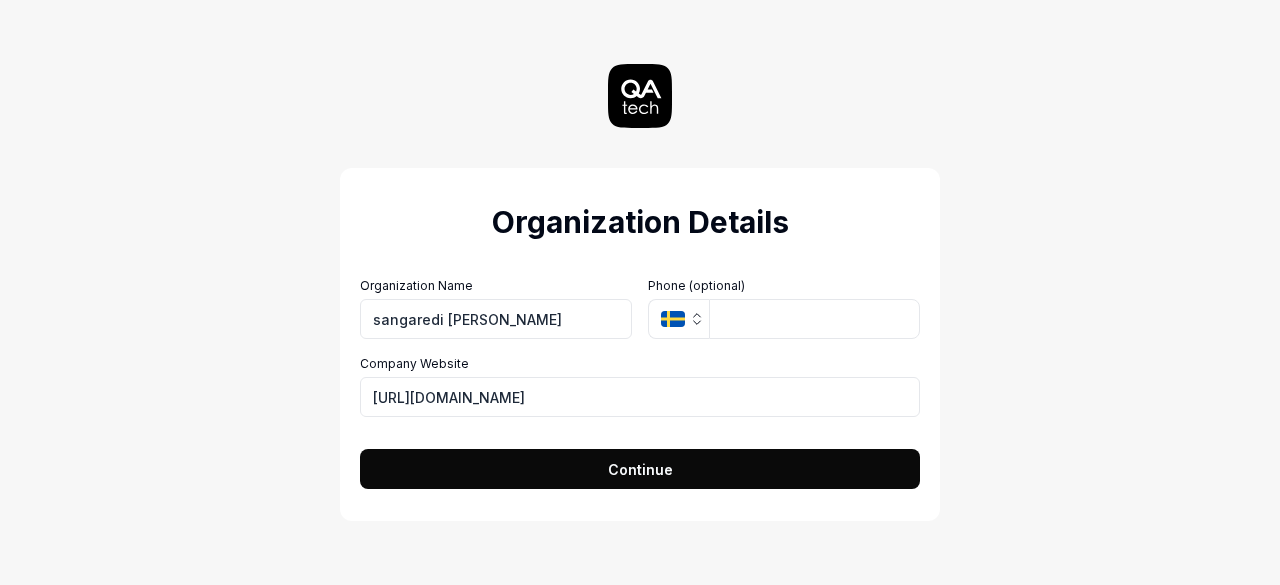 click on "Continue" at bounding box center (640, 469) 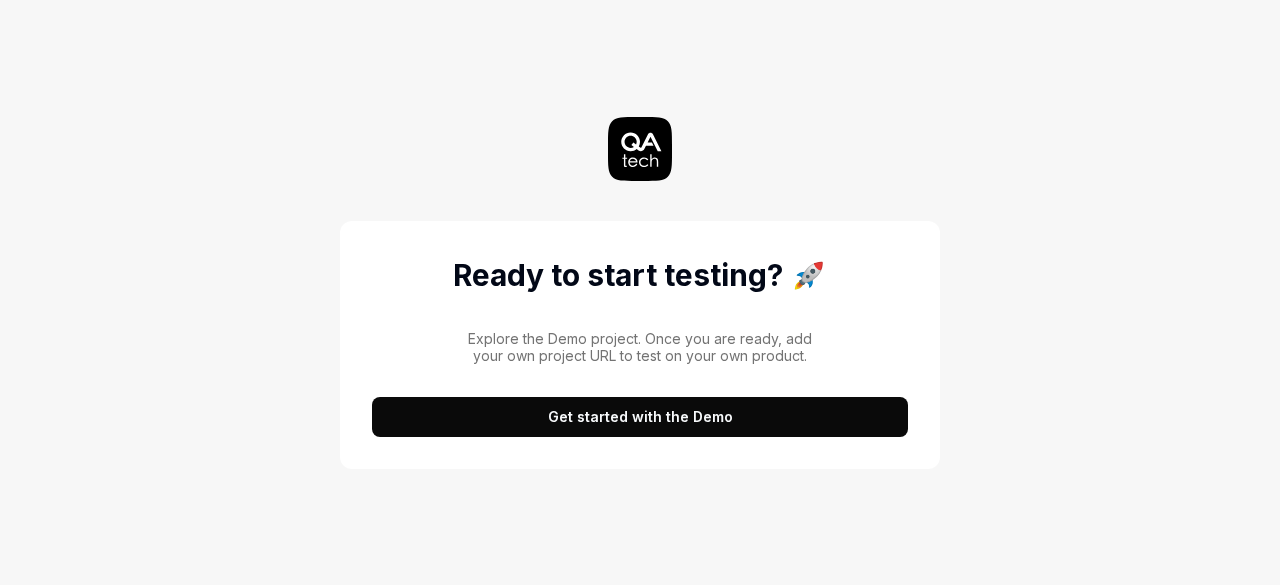 click on "Get started with the Demo" at bounding box center (640, 417) 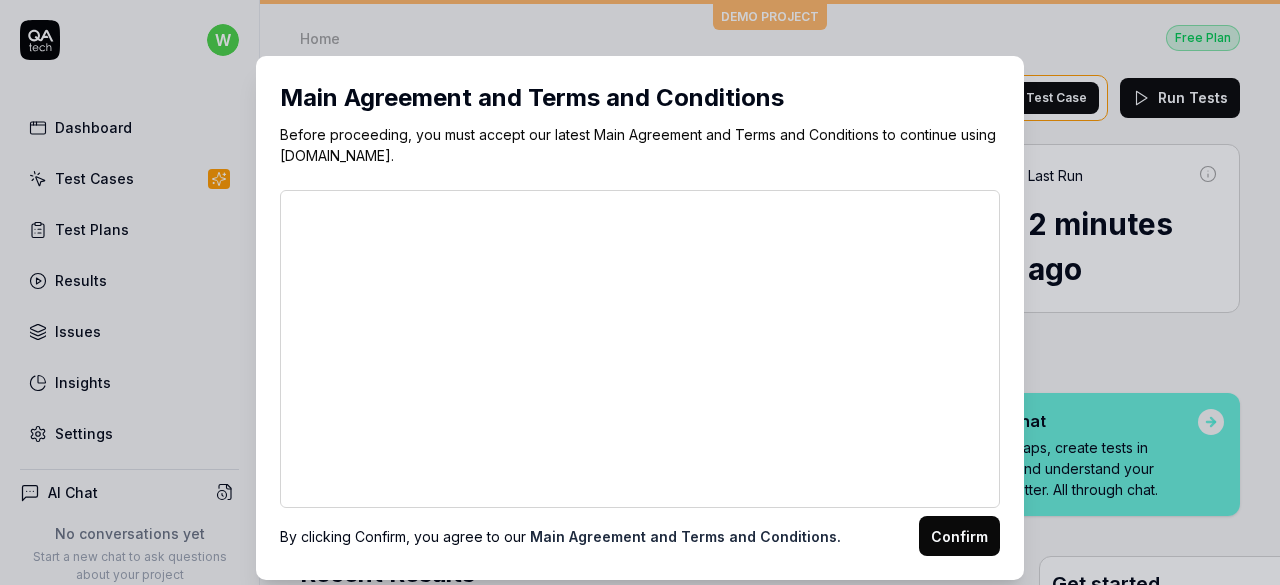 scroll, scrollTop: 50, scrollLeft: 0, axis: vertical 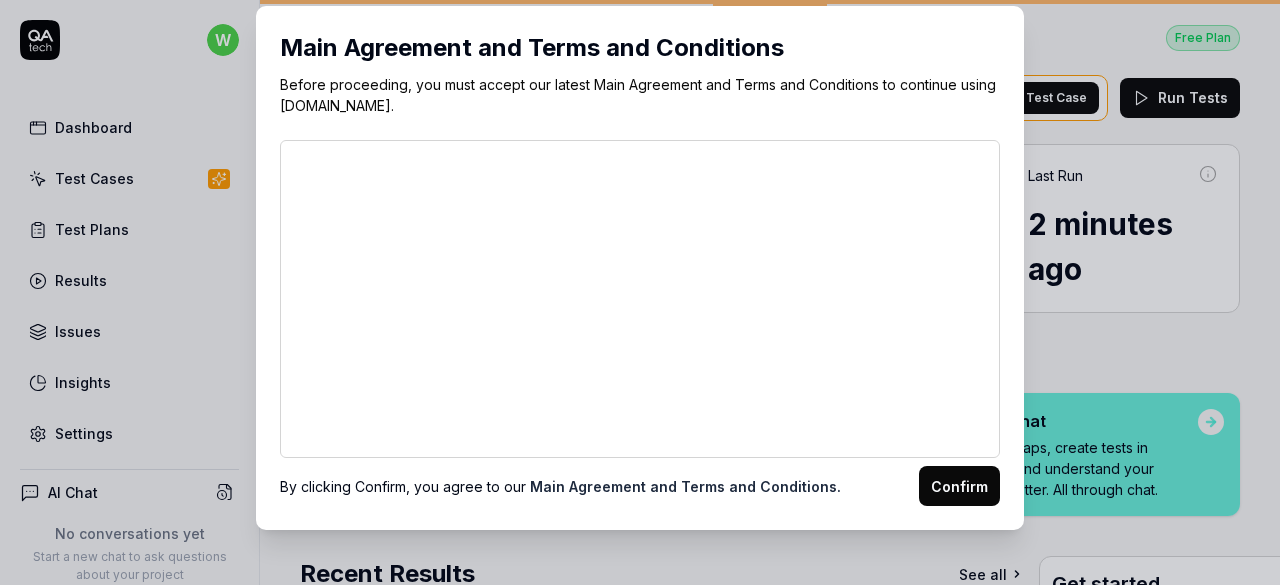 click on "Confirm" at bounding box center (959, 486) 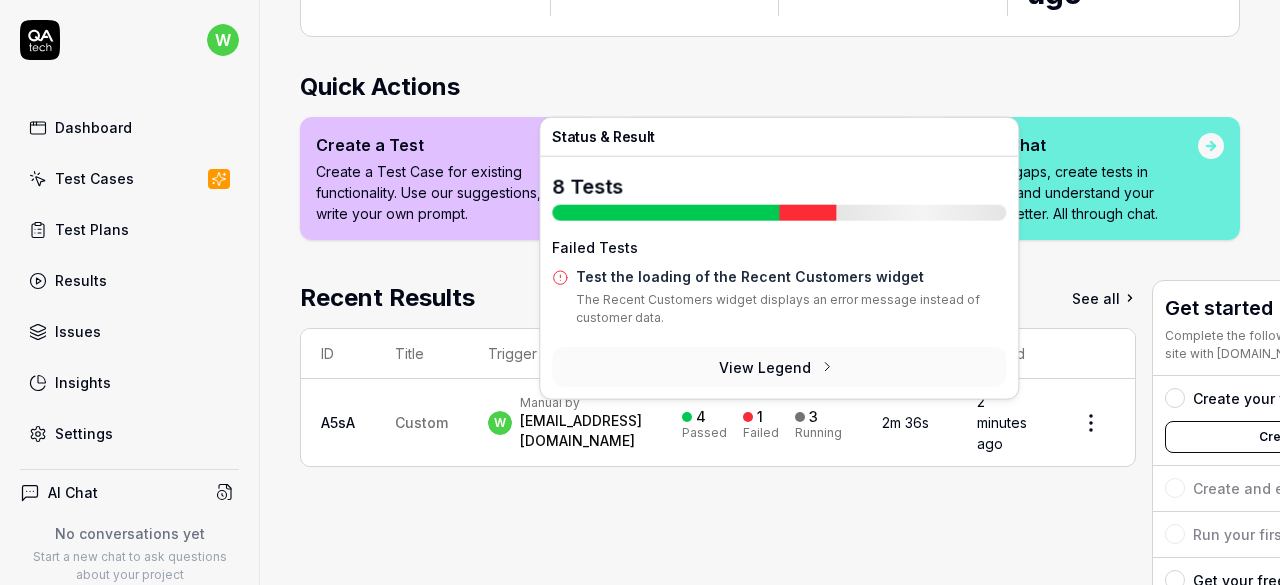 scroll, scrollTop: 244, scrollLeft: 0, axis: vertical 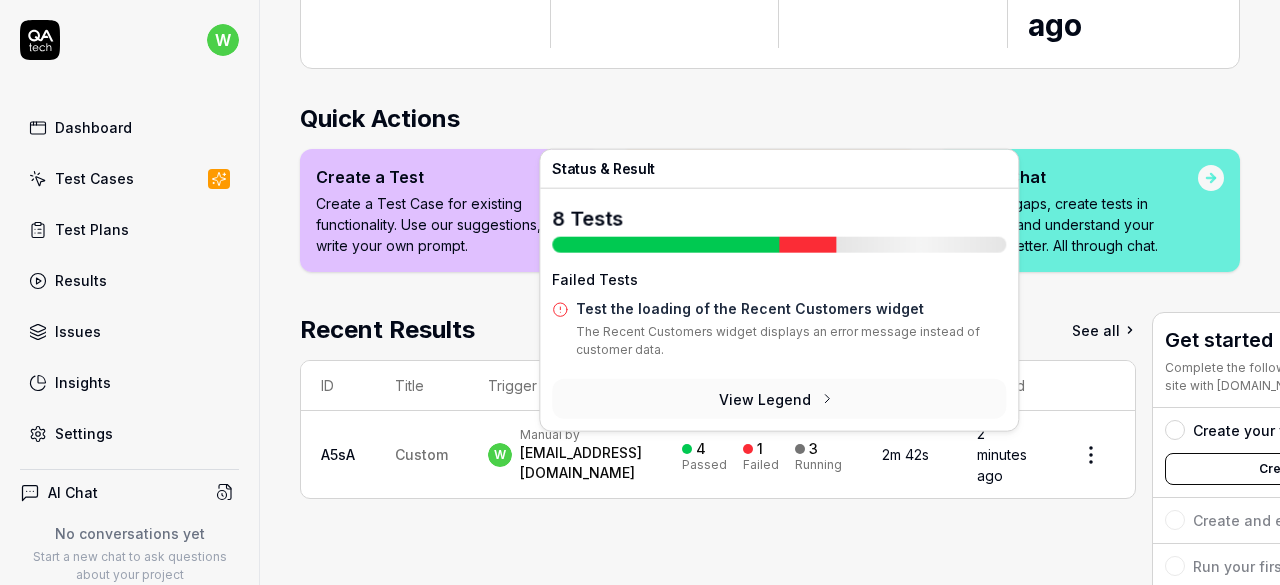 click on "View Legend" at bounding box center [779, 399] 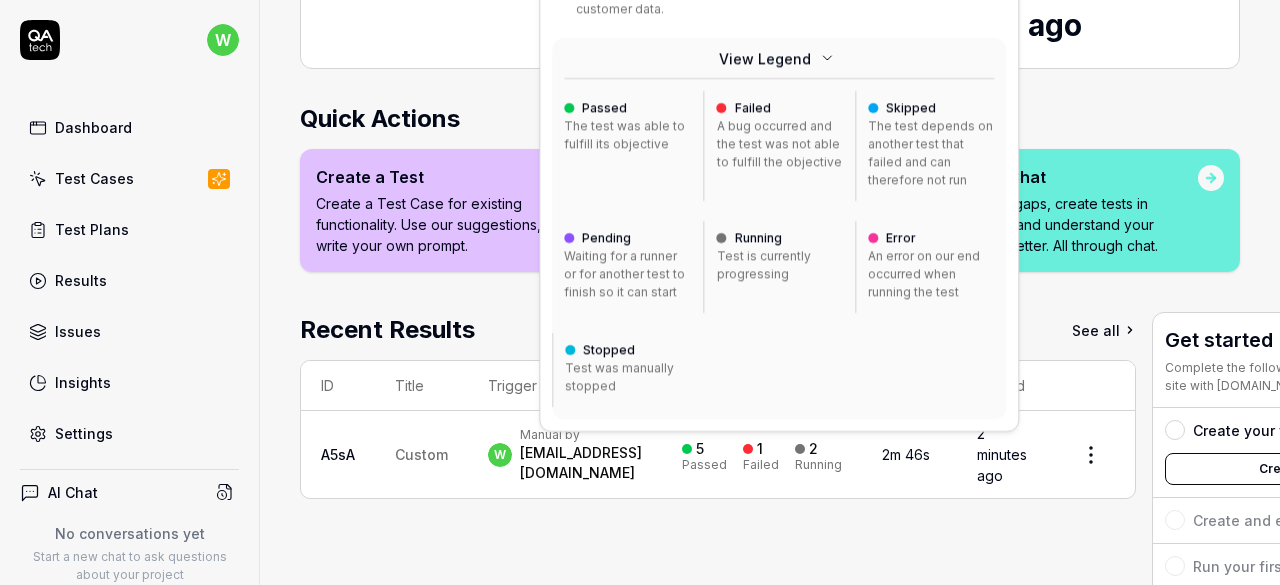 click on "8 Tests   Failed Tests Test the loading of the Recent Customers widget The Recent Customers widget displays an error message instead of customer data. View Legend Passed The test was able to fulfill its objective Failed A bug occurred and the test was not able to fulfill the objective Skipped The test depends on another test that failed and can therefore not run Pending Waiting for a runner or for another test to finish so it can start Running Test is currently progressing Error An error on our end occurred when running the test Stopped Test was manually stopped" at bounding box center [779, 149] 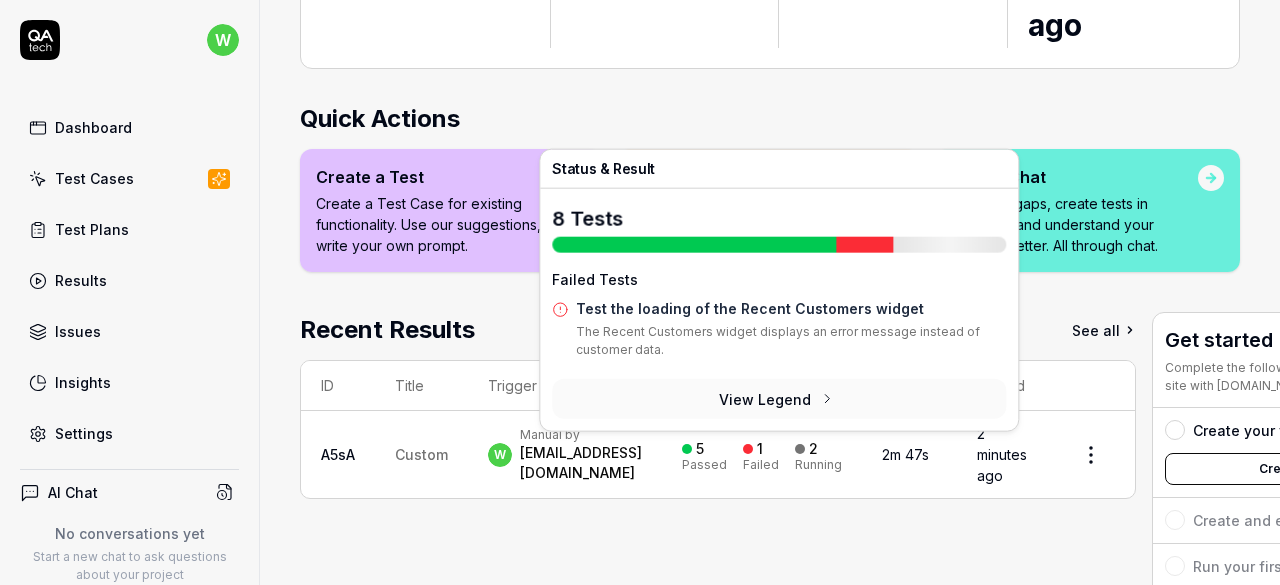 click on "Quick Actions" at bounding box center [770, 119] 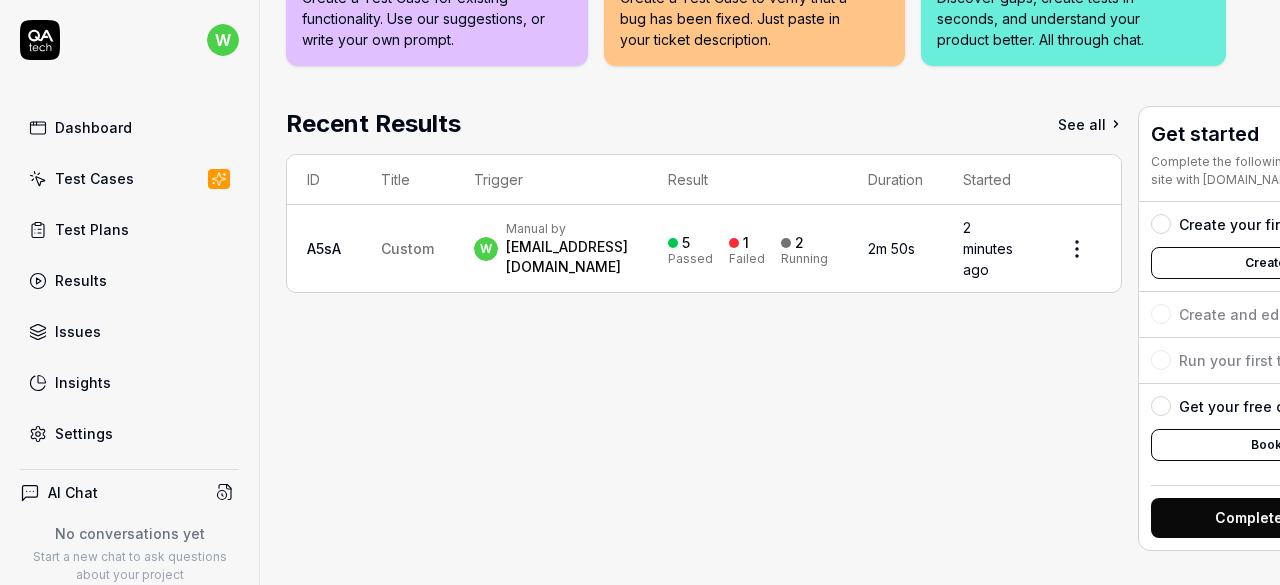 scroll, scrollTop: 420, scrollLeft: 14, axis: both 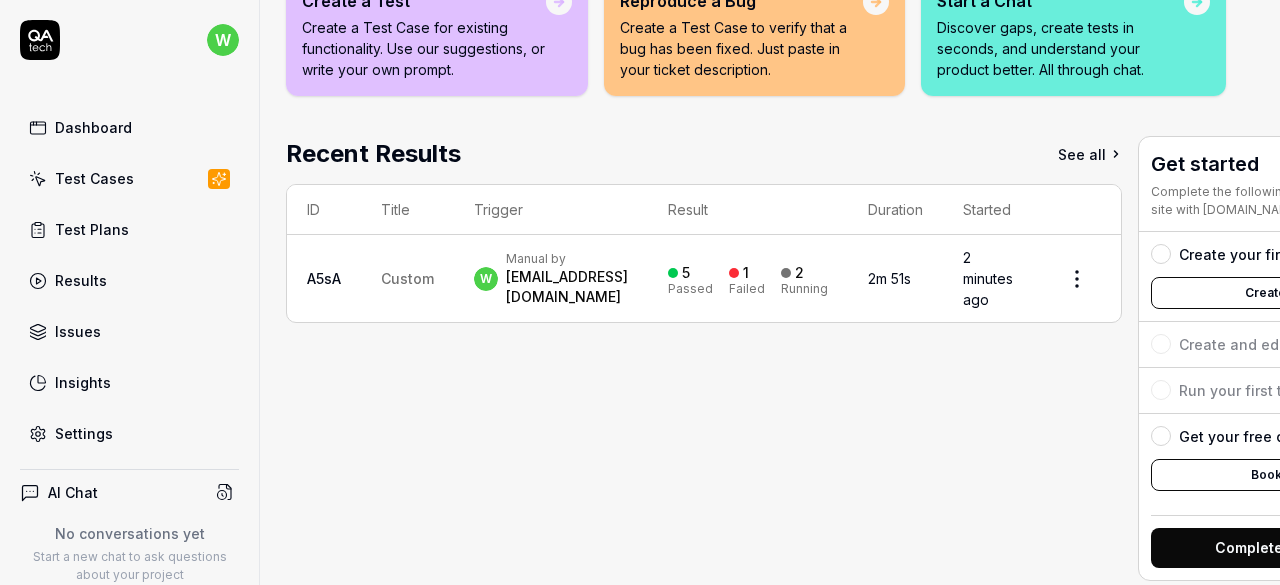 click on "5 Passed 1 Failed 2 Running" at bounding box center (748, 278) 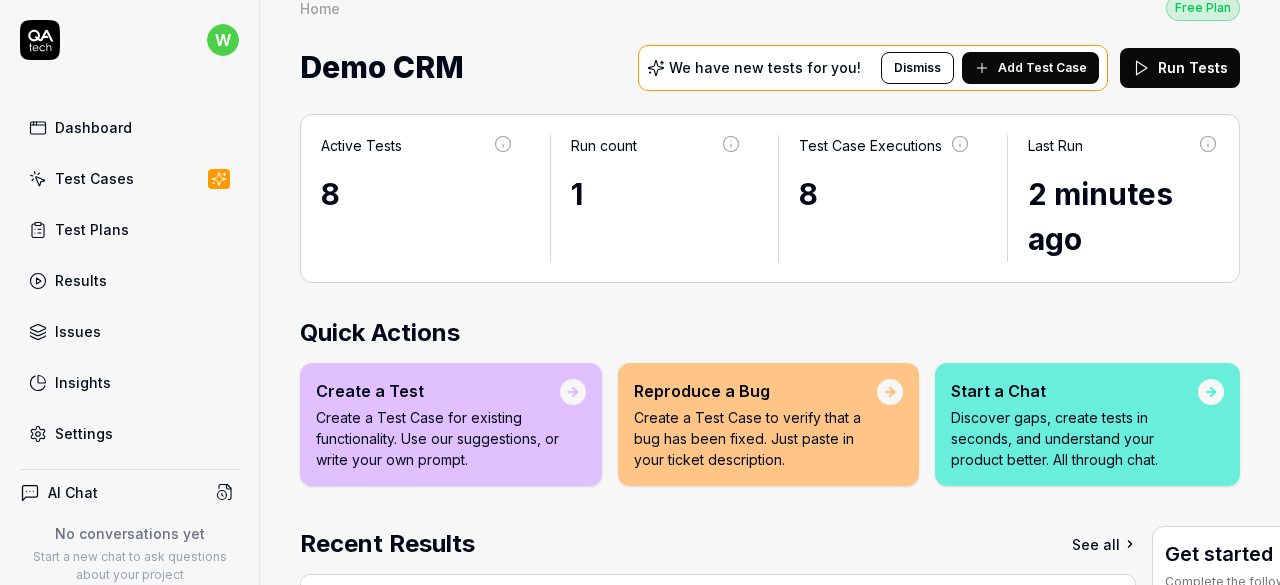 scroll, scrollTop: 2, scrollLeft: 0, axis: vertical 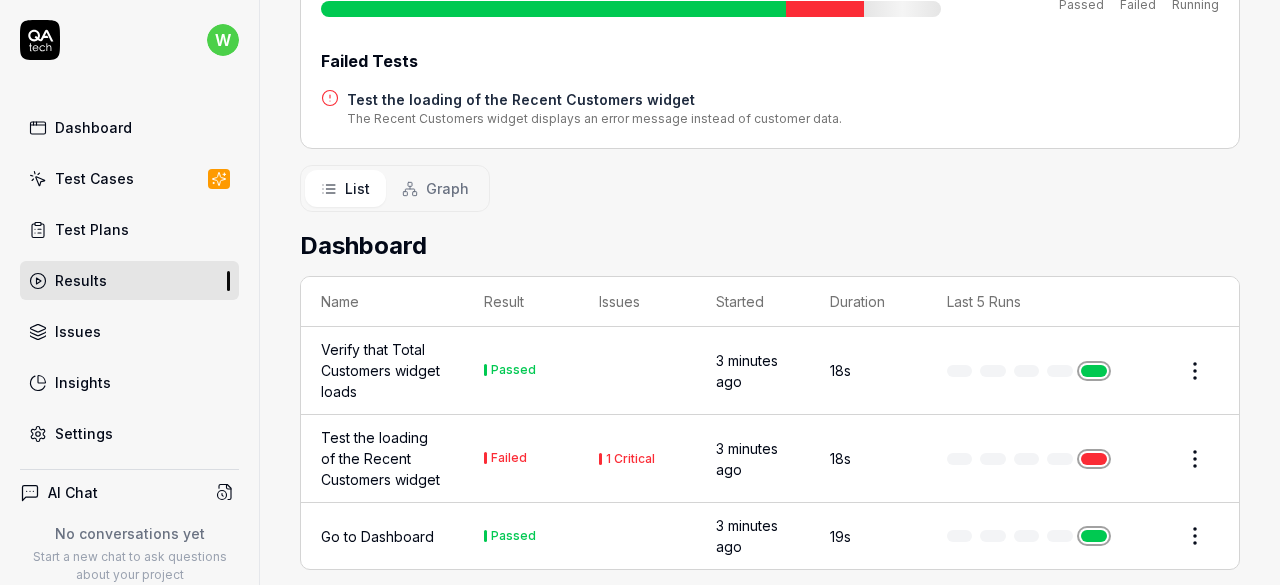 click at bounding box center [1027, 459] 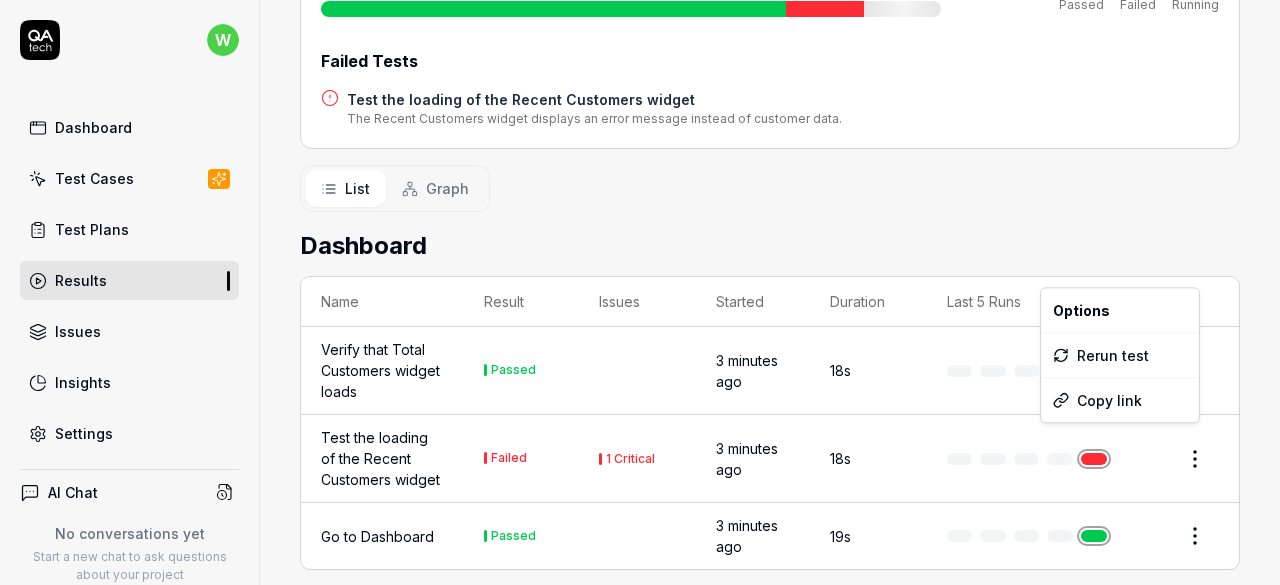 click on "w Dashboard Test Cases Test Plans Results Issues Insights Settings AI Chat No conversations yet Start a new chat to ask questions about your project New Test Runs 1  of  10 This is just a trial, upgrade for more tests! You have almost reached the limit for the trial. Upgrade Now Book a call with us Documentation s sangaredi jaswanth Demo CRM Collapse Sidebar DEMO PROJECT Home / Results / Run: A5sA Free Plan Home / Results / Run: A5sA Free Plan Run: A5sA Stop Status Running w Manual by wtx9392@gmail.com Started 3 minutes ago Duration 3m 48s 8 Tests   6 Passed 1 Failed 1 Running Failed Tests Test the loading of the Recent Customers widget The Recent Customers widget displays an error message instead of customer data. List Graph Dashboard Name Result Issues Started Duration Last 5 Runs Verify that Total Customers widget loads Passed 3 minutes ago 18s Test the loading of the Recent Customers widget Failed 1   Critical 3 minutes ago 18s Go to Dashboard Passed 3 minutes ago 19s Companies Name Result Issues Started" at bounding box center (640, 292) 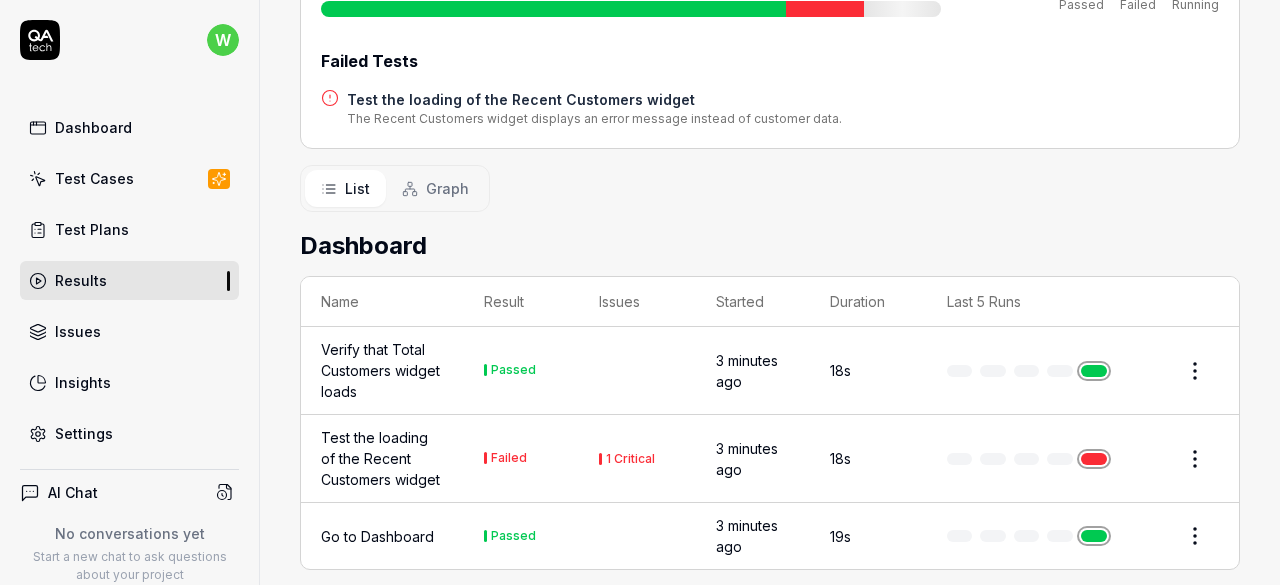 click on "w Dashboard Test Cases Test Plans Results Issues Insights Settings AI Chat No conversations yet Start a new chat to ask questions about your project New Test Runs 1  of  10 This is just a trial, upgrade for more tests! You have almost reached the limit for the trial. Upgrade Now Book a call with us Documentation s sangaredi jaswanth Demo CRM Collapse Sidebar DEMO PROJECT Home / Results / Run: A5sA Free Plan Home / Results / Run: A5sA Free Plan Run: A5sA Stop Status Running w Manual by wtx9392@gmail.com Started 3 minutes ago Duration 3m 51s 8 Tests   6 Passed 1 Failed 1 Running Failed Tests Test the loading of the Recent Customers widget The Recent Customers widget displays an error message instead of customer data. List Graph Dashboard Name Result Issues Started Duration Last 5 Runs Verify that Total Customers widget loads Passed 3 minutes ago 18s Test the loading of the Recent Customers widget Failed 1   Critical 3 minutes ago 18s Go to Dashboard Passed 3 minutes ago 19s Companies Name Result Issues Started" at bounding box center (640, 292) 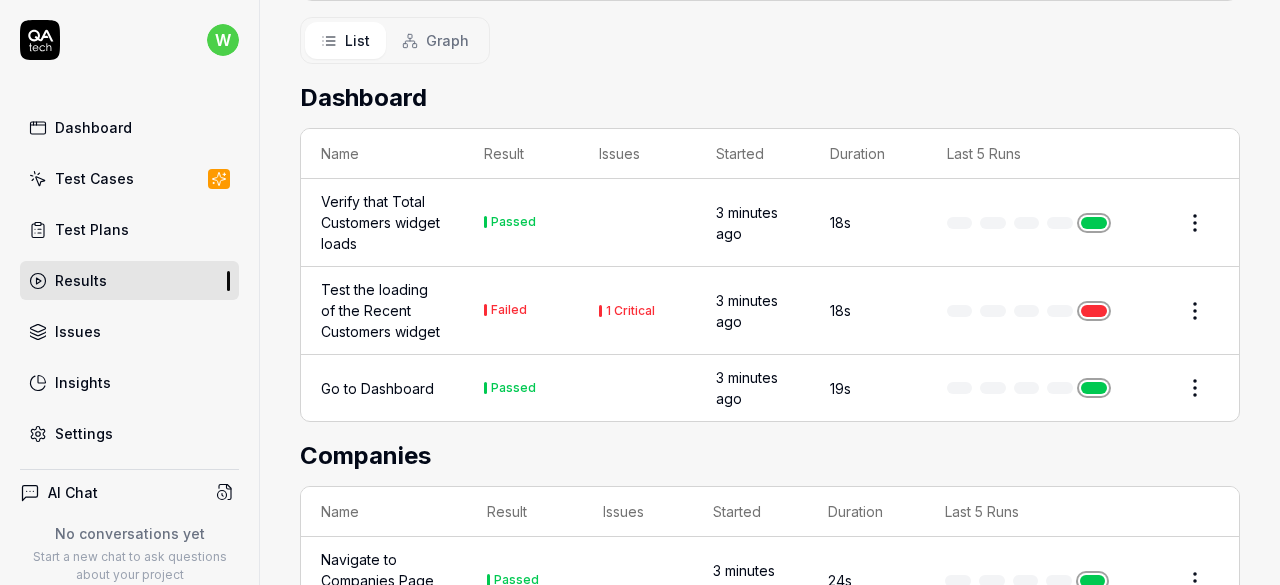 scroll, scrollTop: 459, scrollLeft: 0, axis: vertical 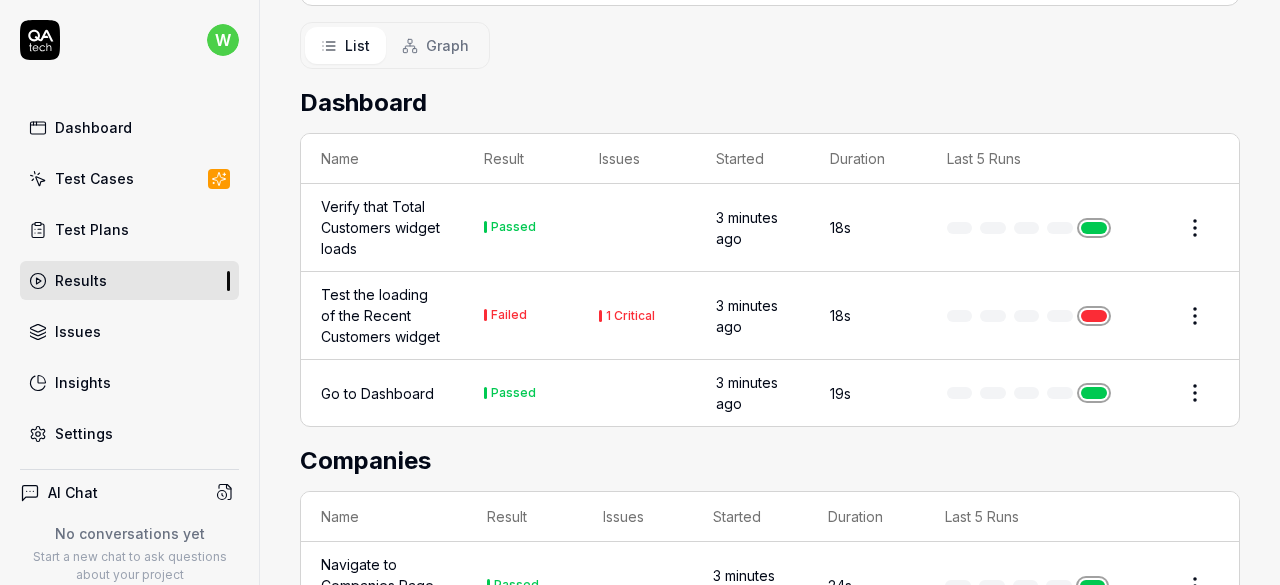 click at bounding box center (1027, 316) 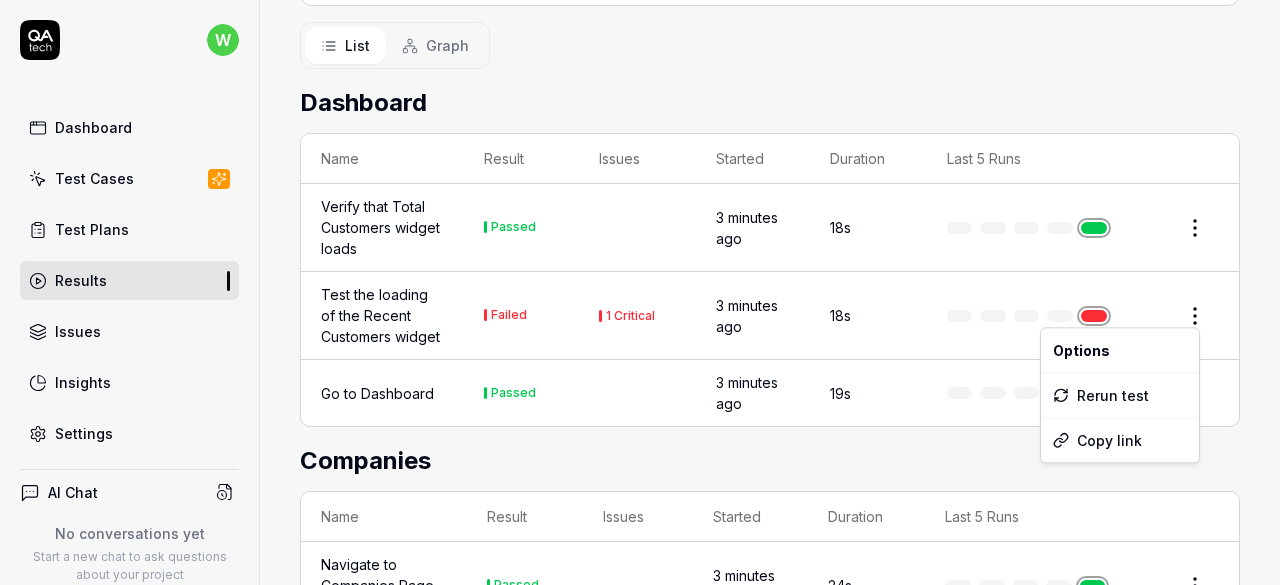 click on "w Dashboard Test Cases Test Plans Results Issues Insights Settings AI Chat No conversations yet Start a new chat to ask questions about your project New Test Runs 1  of  10 This is just a trial, upgrade for more tests! You have almost reached the limit for the trial. Upgrade Now Book a call with us Documentation s sangaredi jaswanth Demo CRM Collapse Sidebar DEMO PROJECT Home / Results / Run: A5sA Free Plan Home / Results / Run: A5sA Free Plan Run: A5sA Stop Status Running w Manual by wtx9392@gmail.com Started 3 minutes ago Duration 4m 11s 8 Tests   6 Passed 1 Failed 1 Running Failed Tests Test the loading of the Recent Customers widget The Recent Customers widget displays an error message instead of customer data. List Graph Dashboard Name Result Issues Started Duration Last 5 Runs Verify that Total Customers widget loads Passed 3 minutes ago 18s Test the loading of the Recent Customers widget Failed 1   Critical 3 minutes ago 18s Go to Dashboard Passed 3 minutes ago 19s Companies Name Result Issues Started" at bounding box center (640, 292) 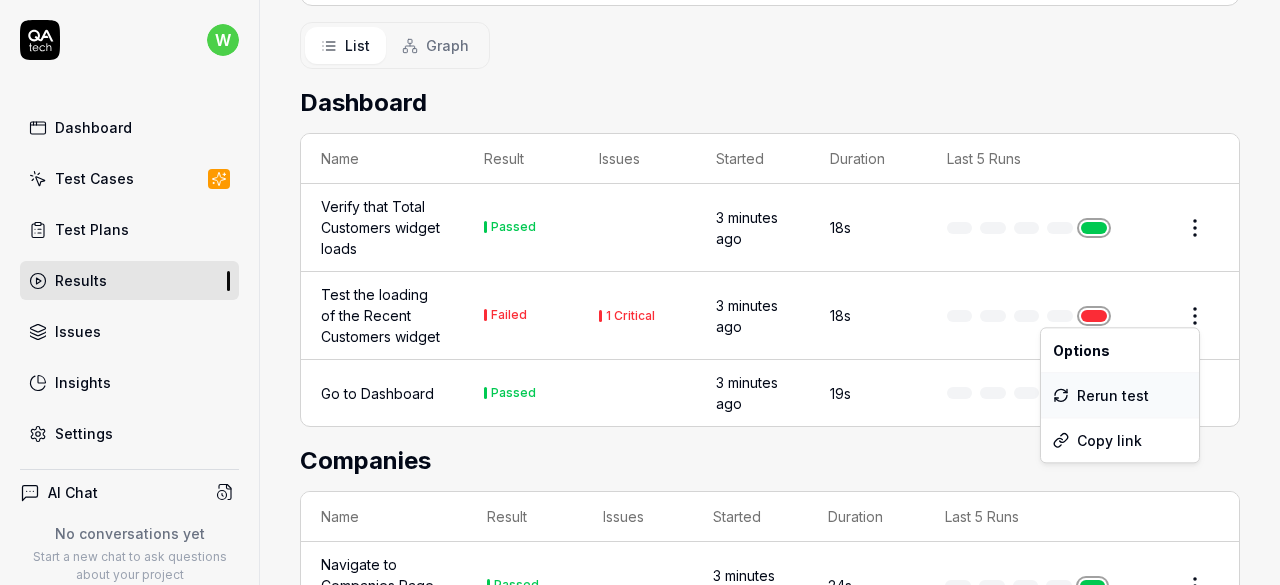 click on "Rerun test" at bounding box center (1120, 395) 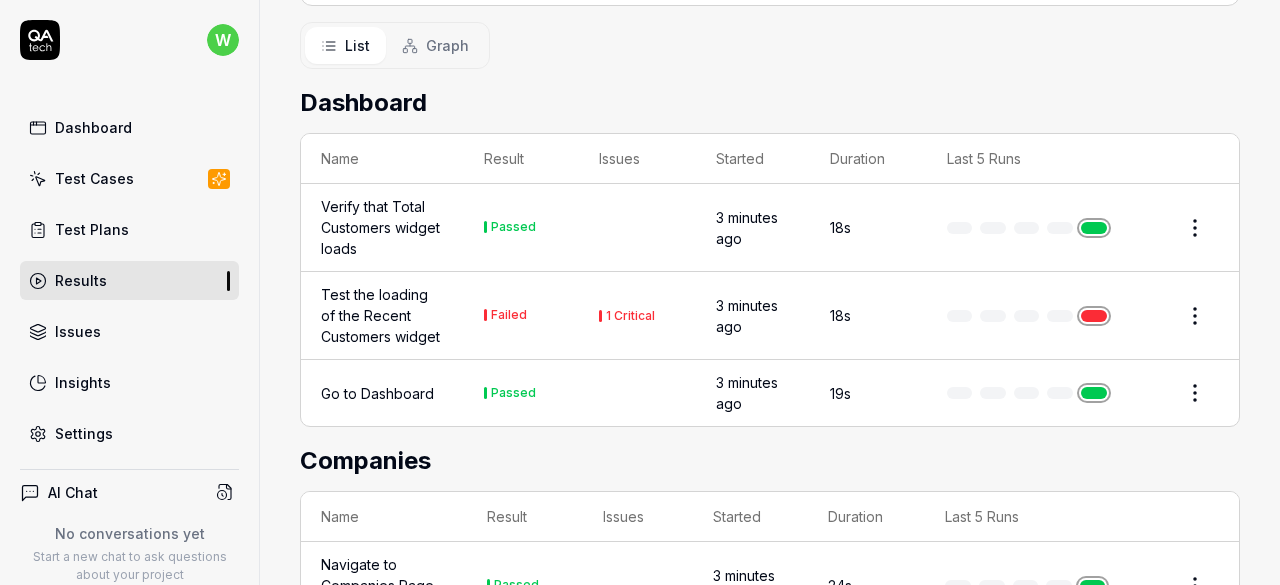 click on "1   Critical" at bounding box center [630, 316] 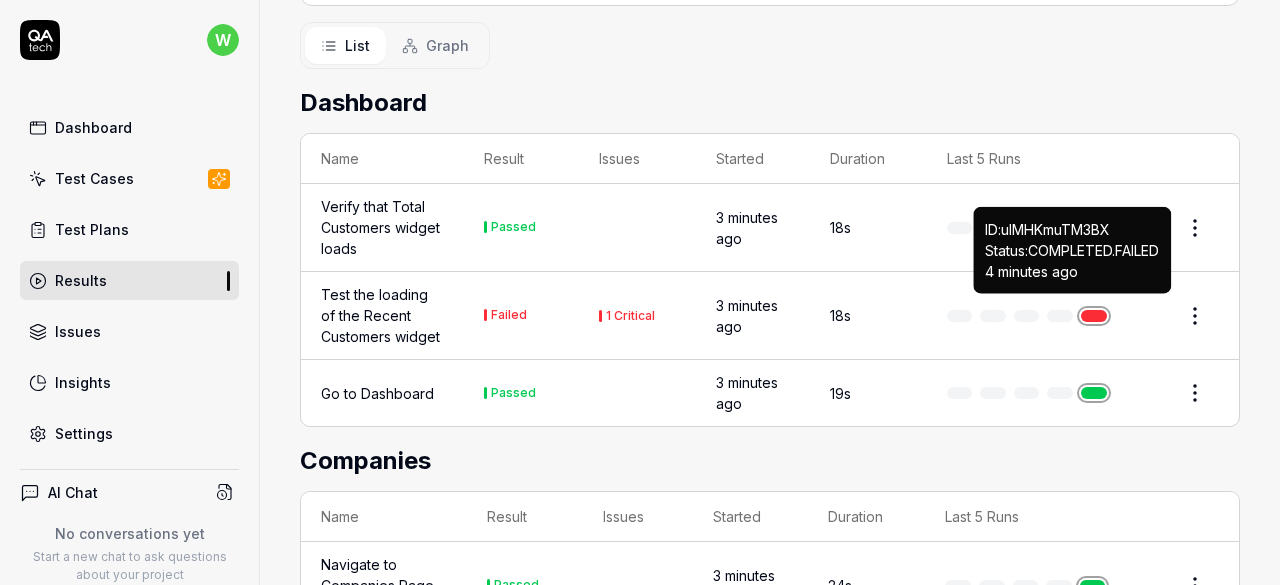 click at bounding box center (1094, 316) 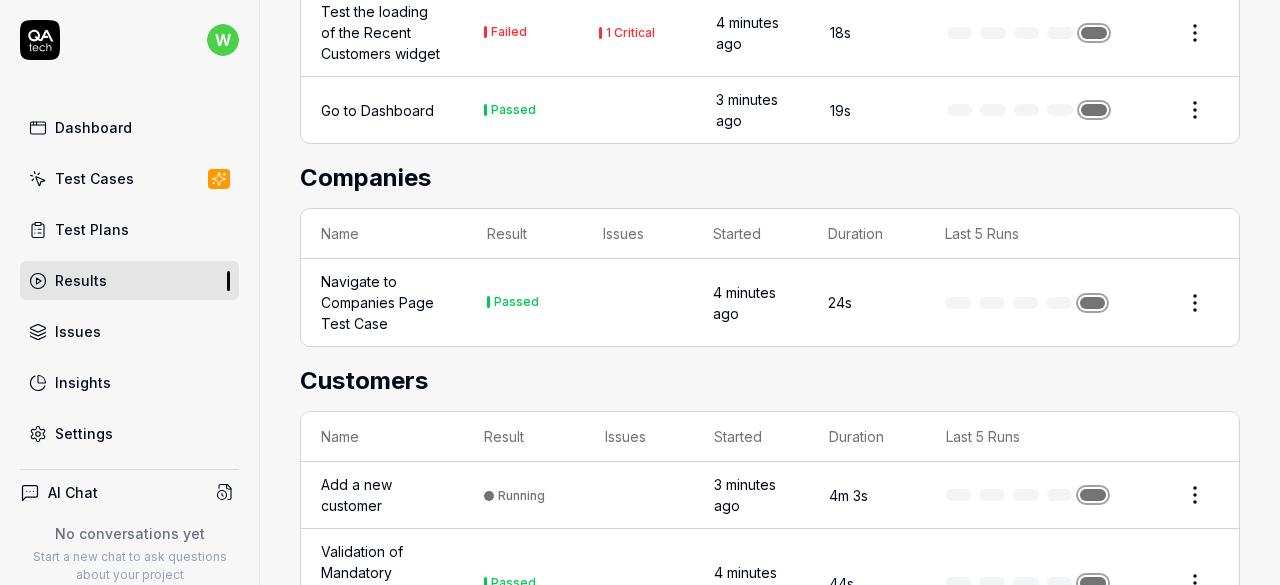 scroll, scrollTop: 746, scrollLeft: 0, axis: vertical 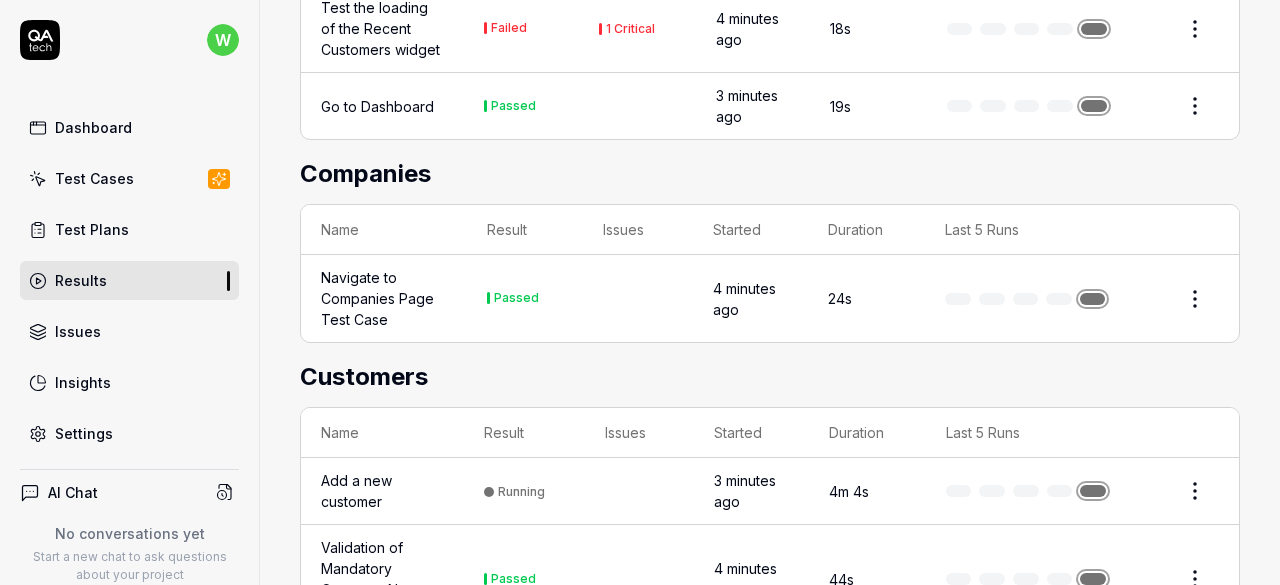 click at bounding box center (1025, 299) 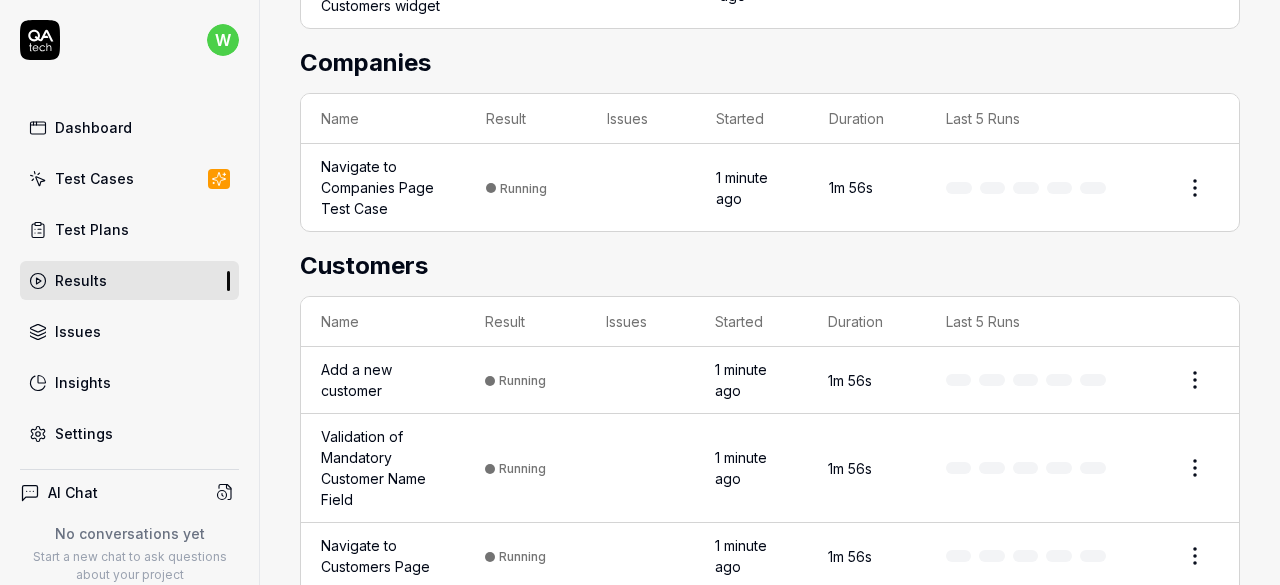 scroll, scrollTop: 636, scrollLeft: 0, axis: vertical 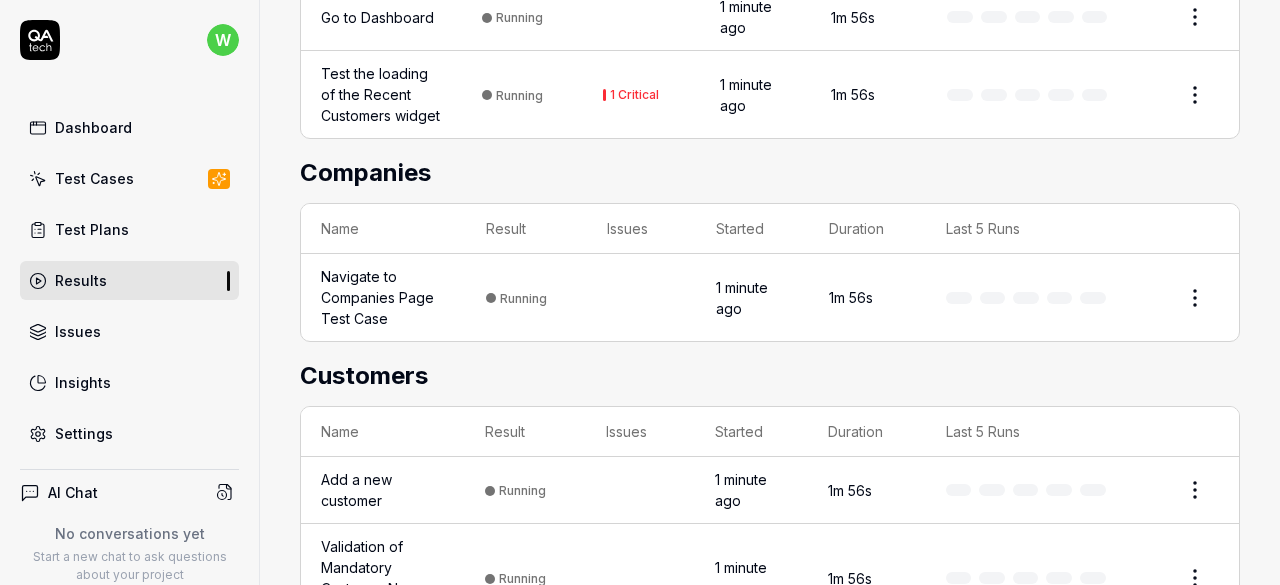 click at bounding box center [1026, 298] 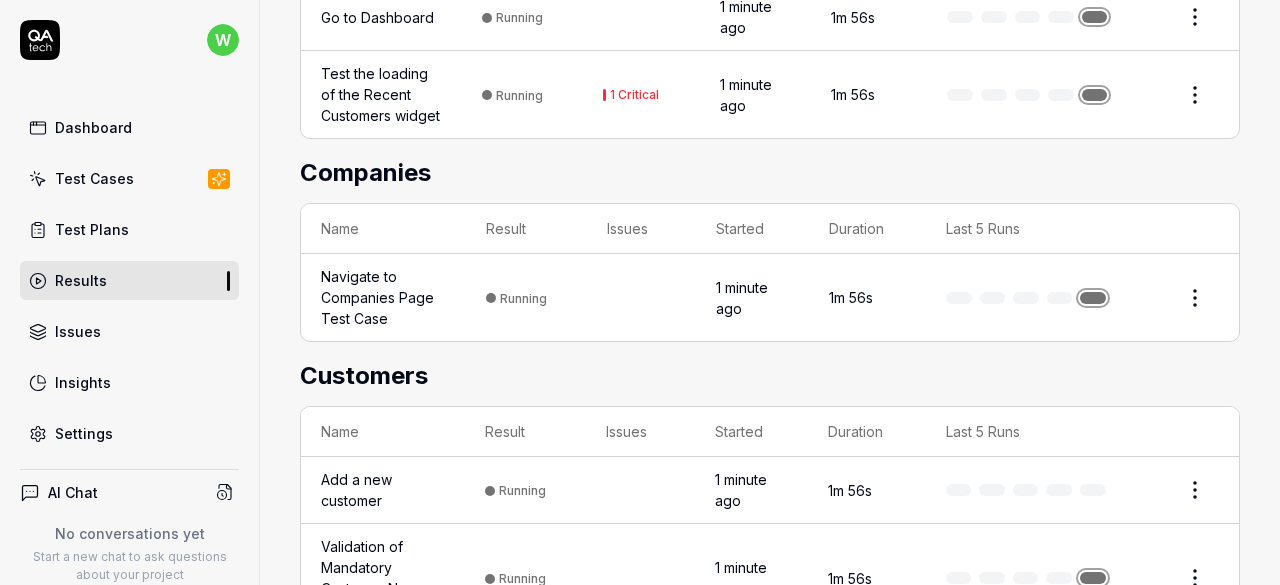 click at bounding box center (1026, 298) 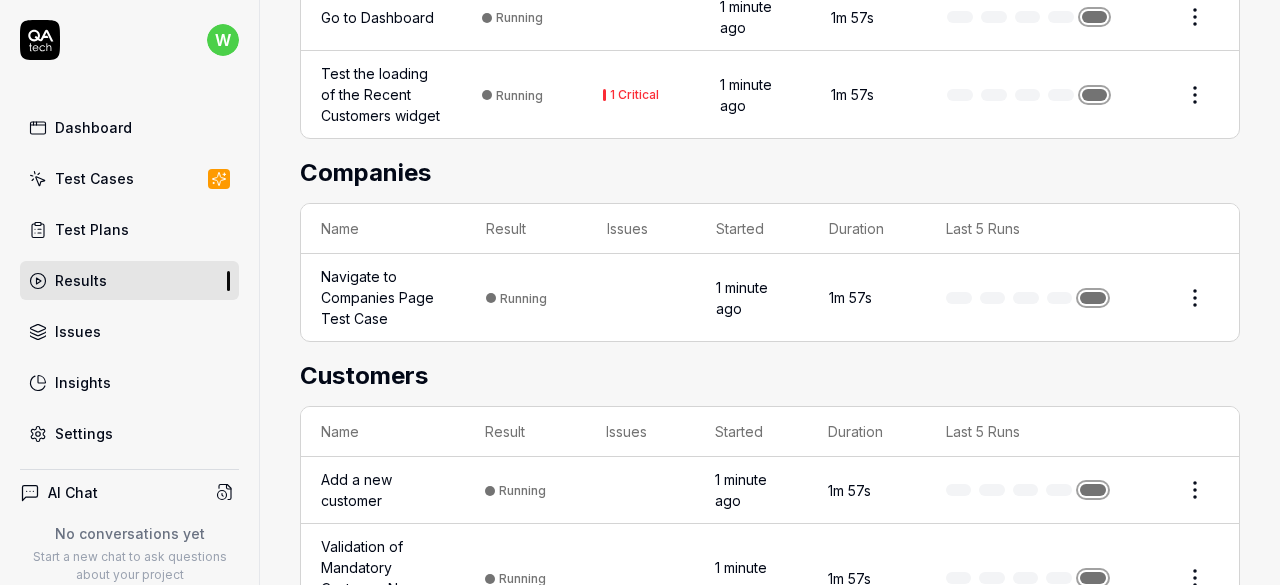 click at bounding box center (1026, 298) 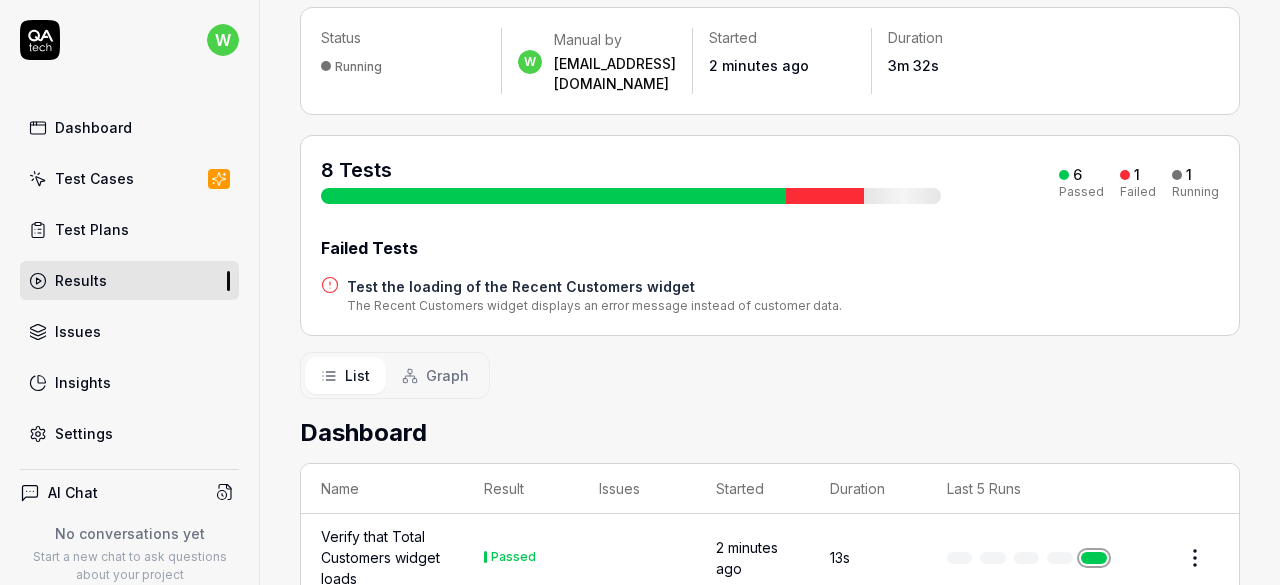 scroll, scrollTop: 0, scrollLeft: 0, axis: both 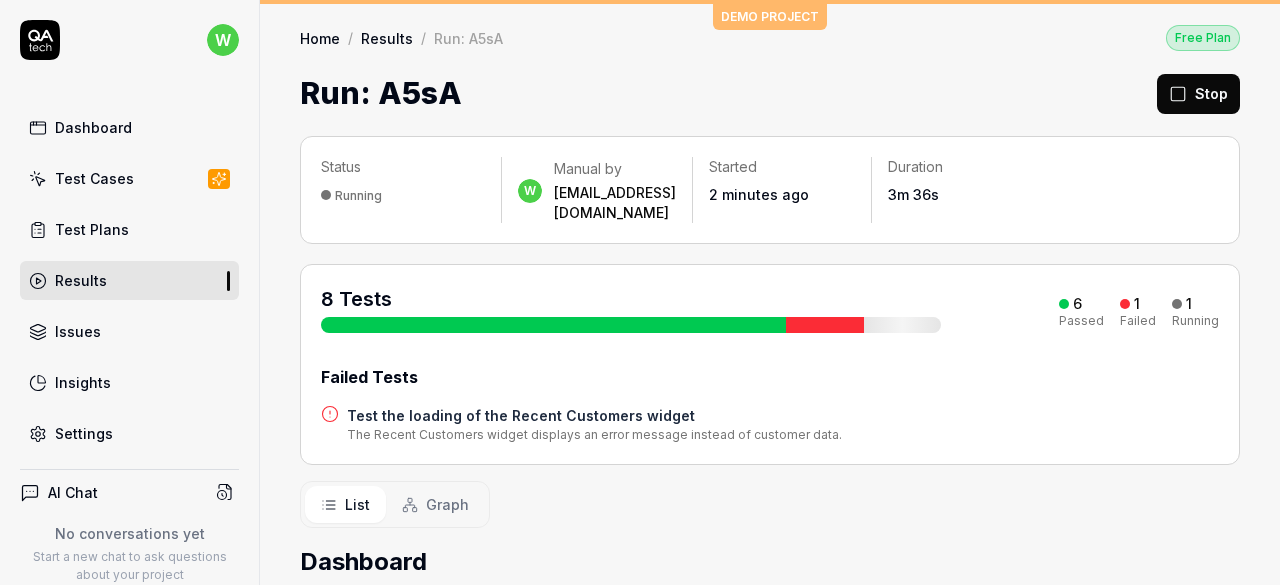 click on "8 Tests" at bounding box center [631, 309] 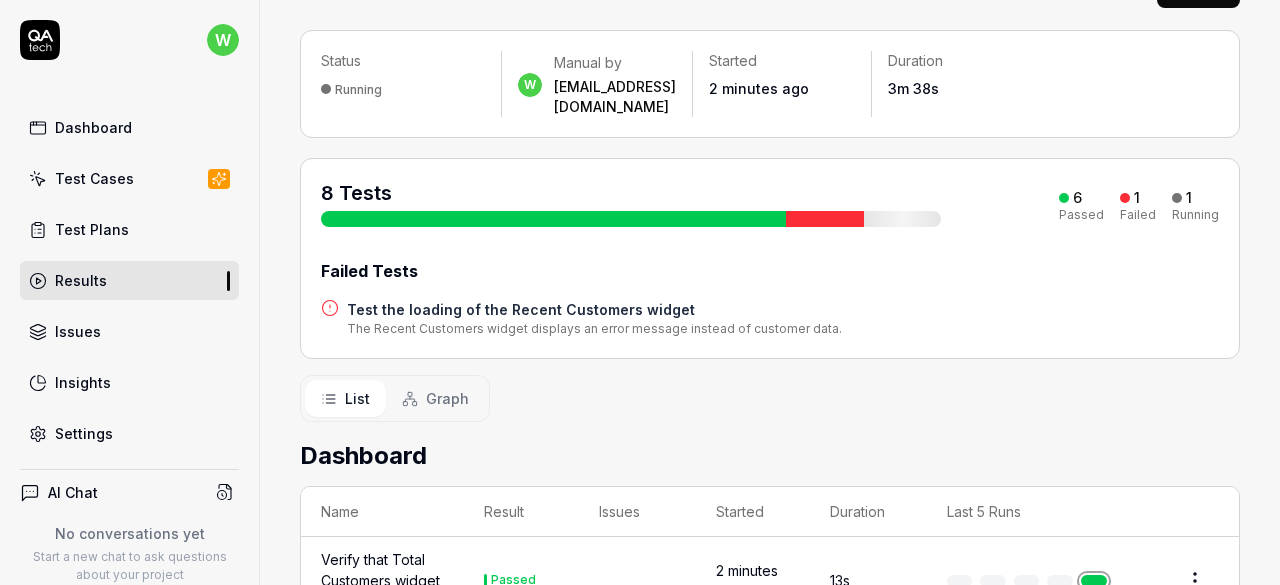 scroll, scrollTop: 114, scrollLeft: 0, axis: vertical 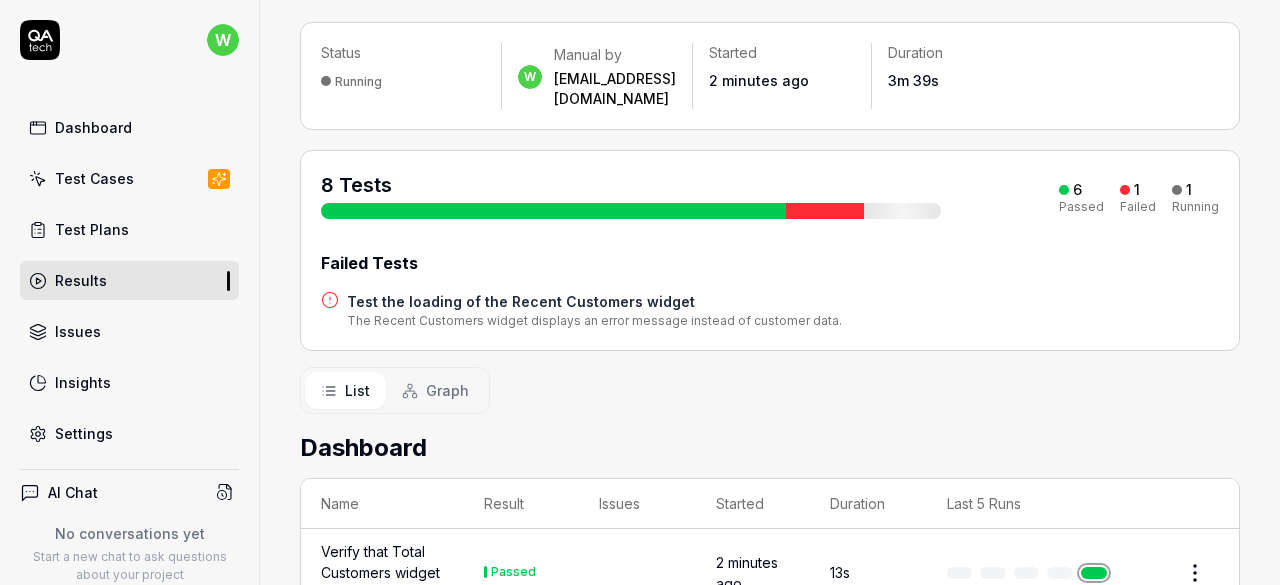click on "List" at bounding box center (345, 390) 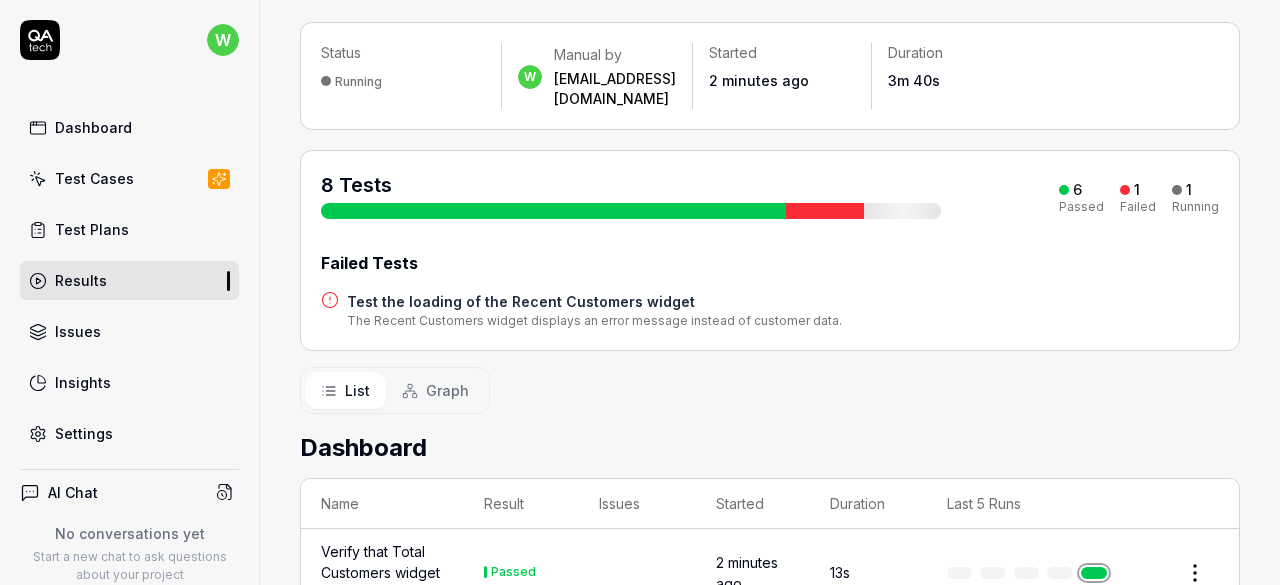 click on "List" at bounding box center [345, 390] 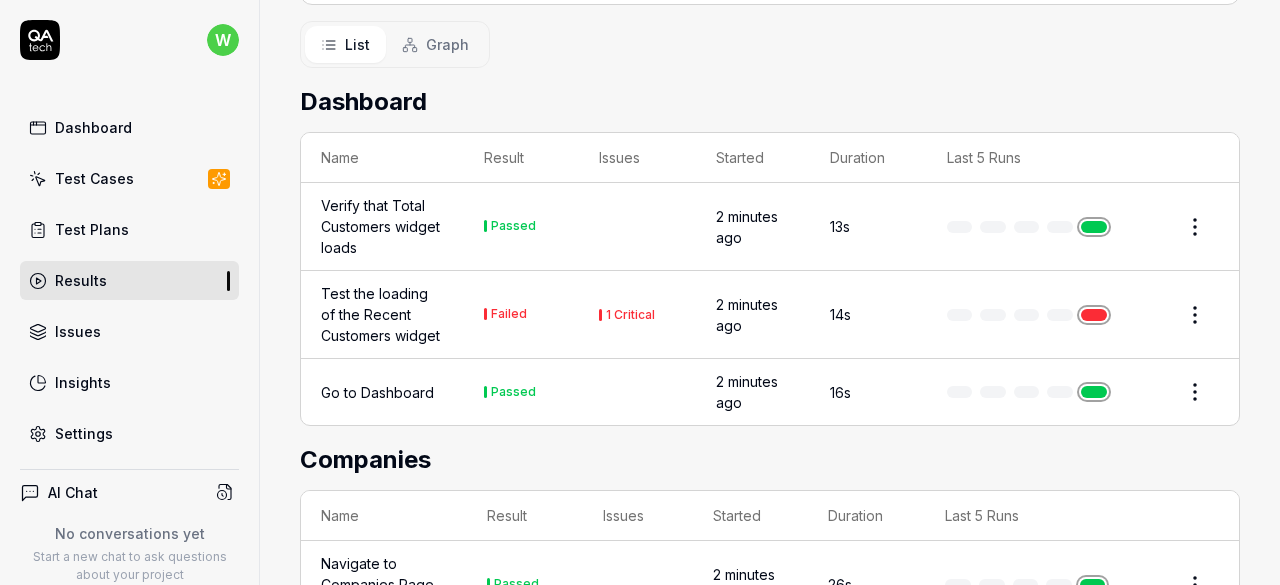 scroll, scrollTop: 461, scrollLeft: 0, axis: vertical 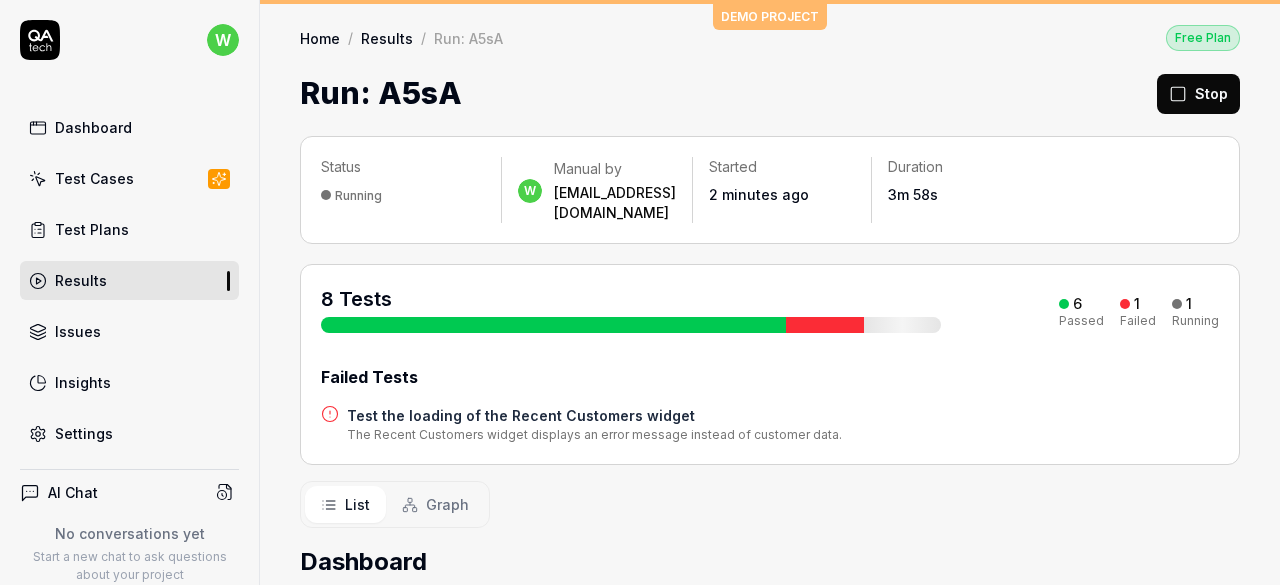 click at bounding box center (825, 325) 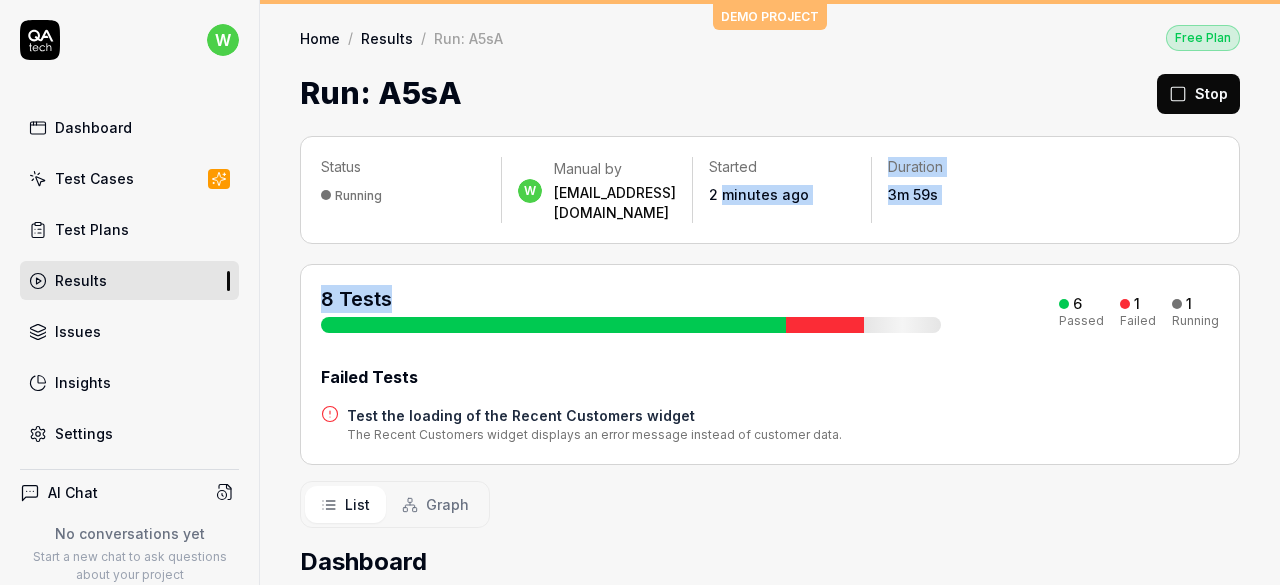 drag, startPoint x: 933, startPoint y: 299, endPoint x: 748, endPoint y: 181, distance: 219.4288 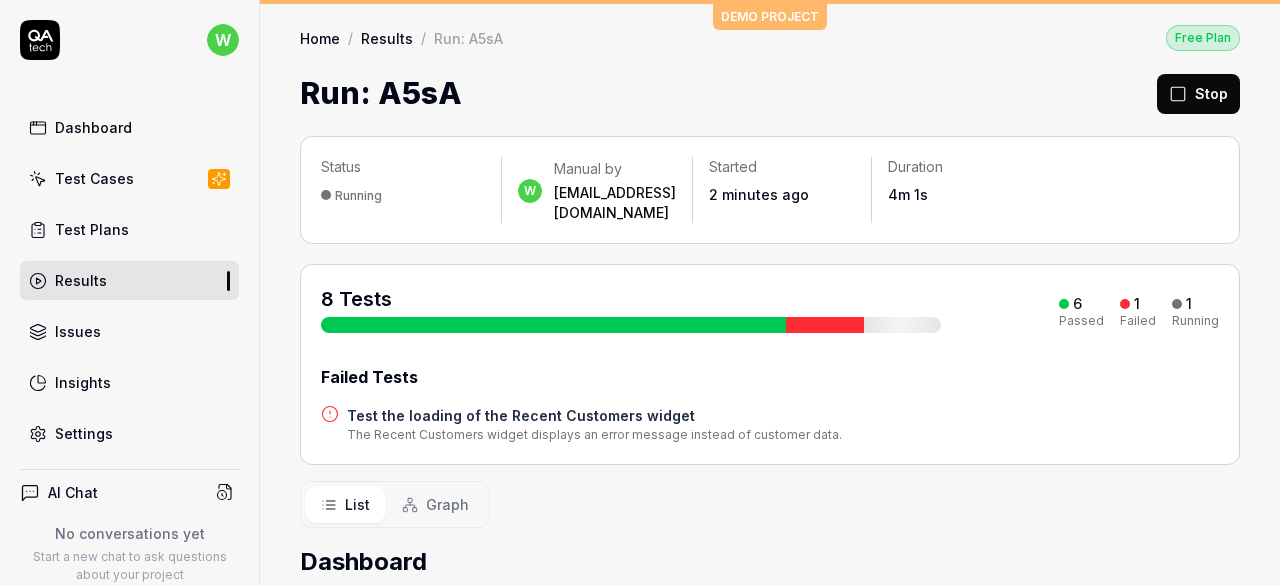 click on "Home / Results / Run: A5sA Free Plan" at bounding box center [770, 37] 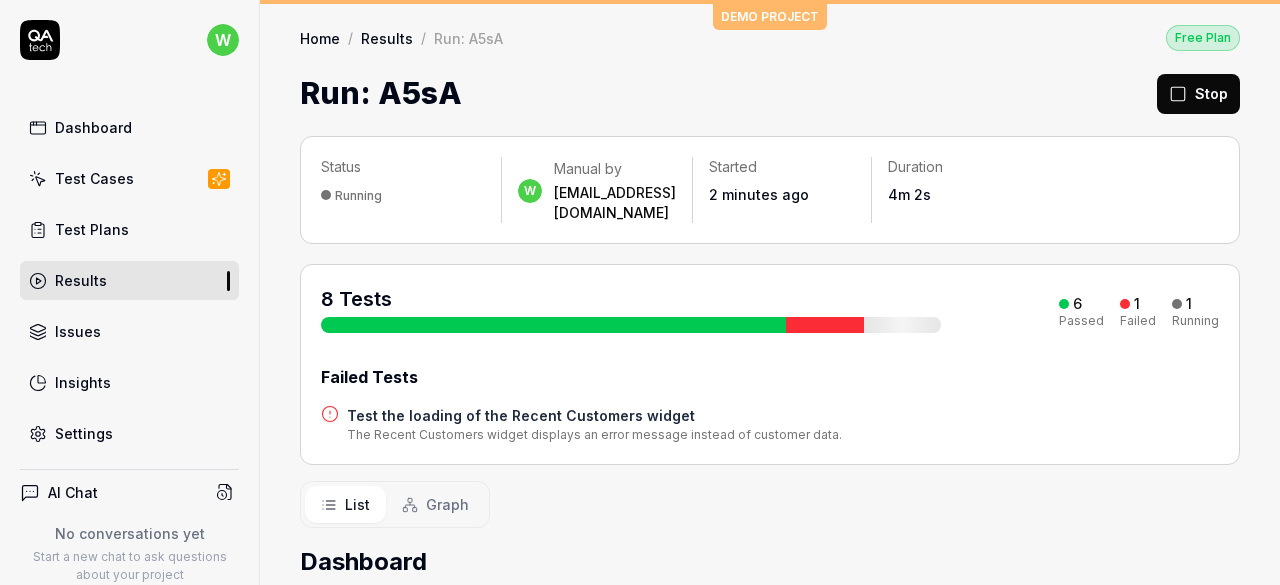 click on "Home / Results / Run: A5sA Free Plan Home / Results / Run: A5sA Free Plan Run: A5sA Stop" at bounding box center (770, 60) 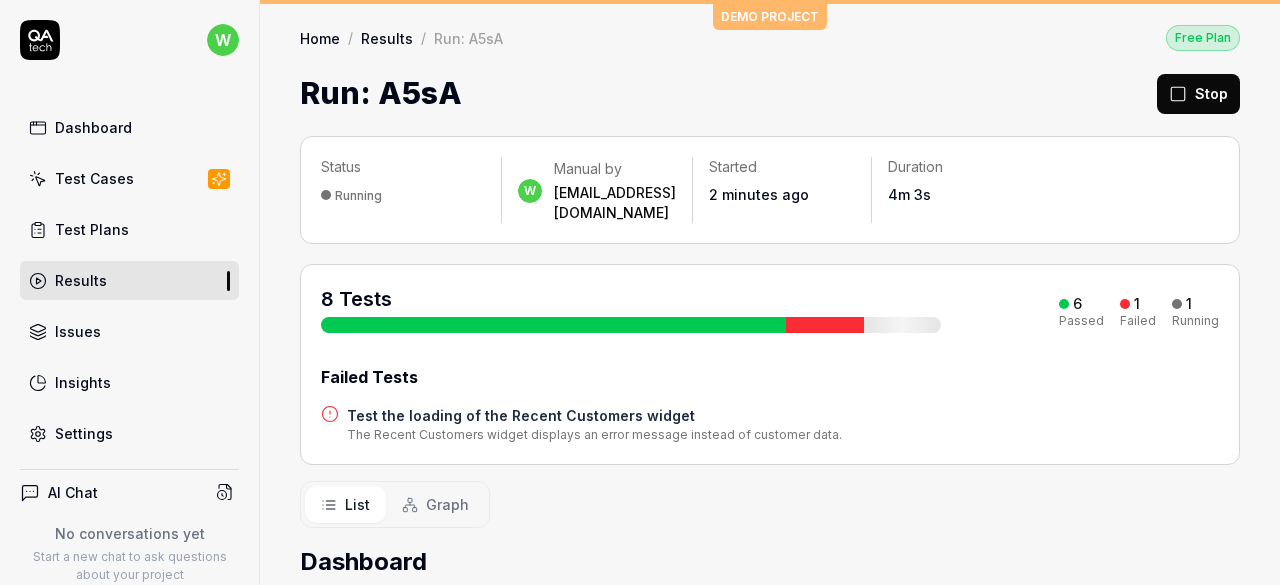 click on "4m 3s" at bounding box center [909, 194] 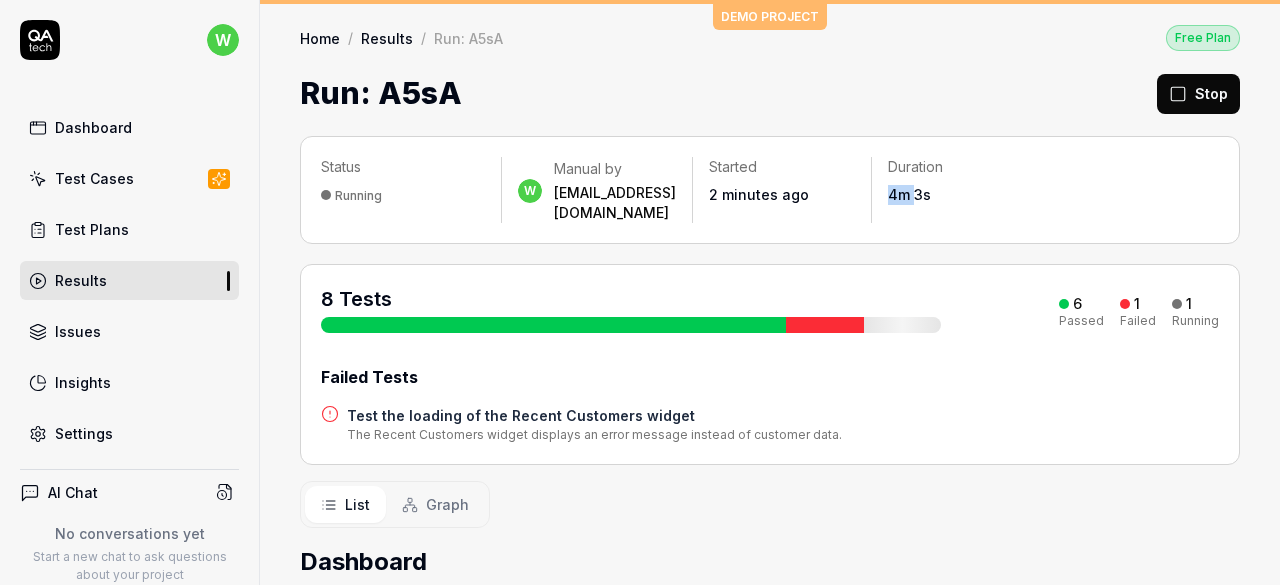 click on "4m 3s" at bounding box center [909, 194] 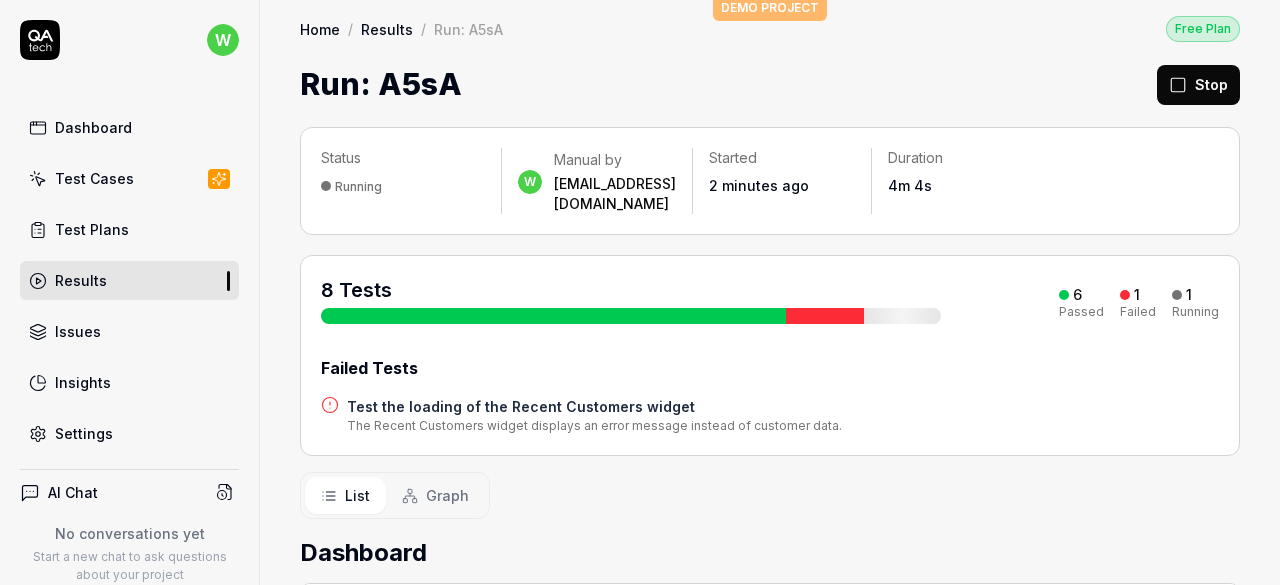 scroll, scrollTop: 10, scrollLeft: 0, axis: vertical 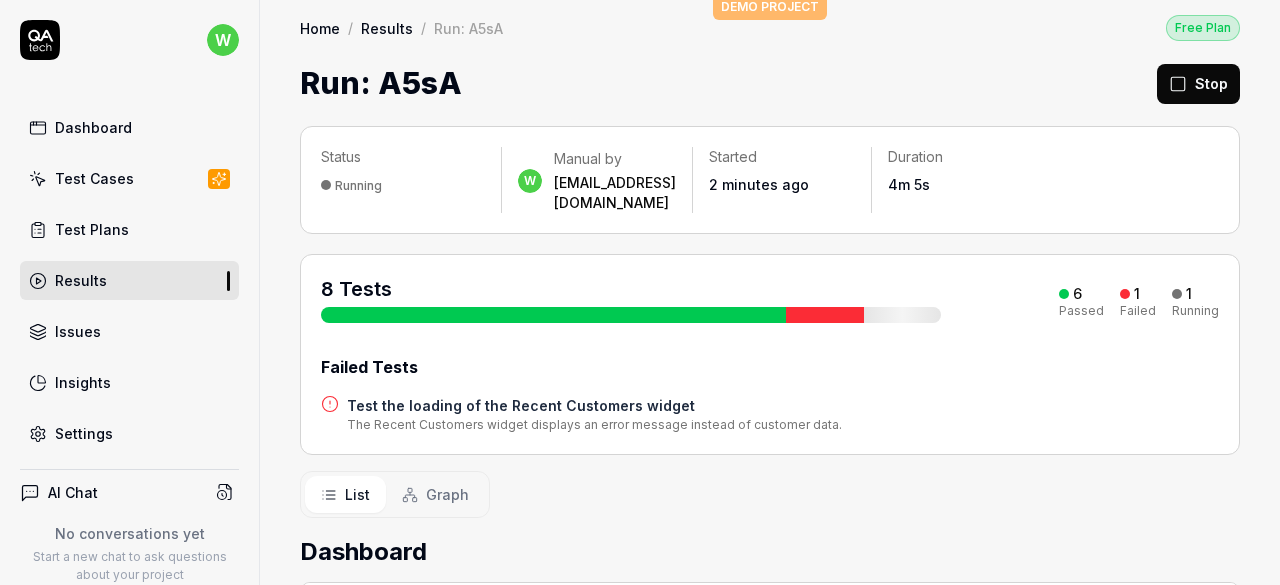 drag, startPoint x: 911, startPoint y: 313, endPoint x: 869, endPoint y: 295, distance: 45.694637 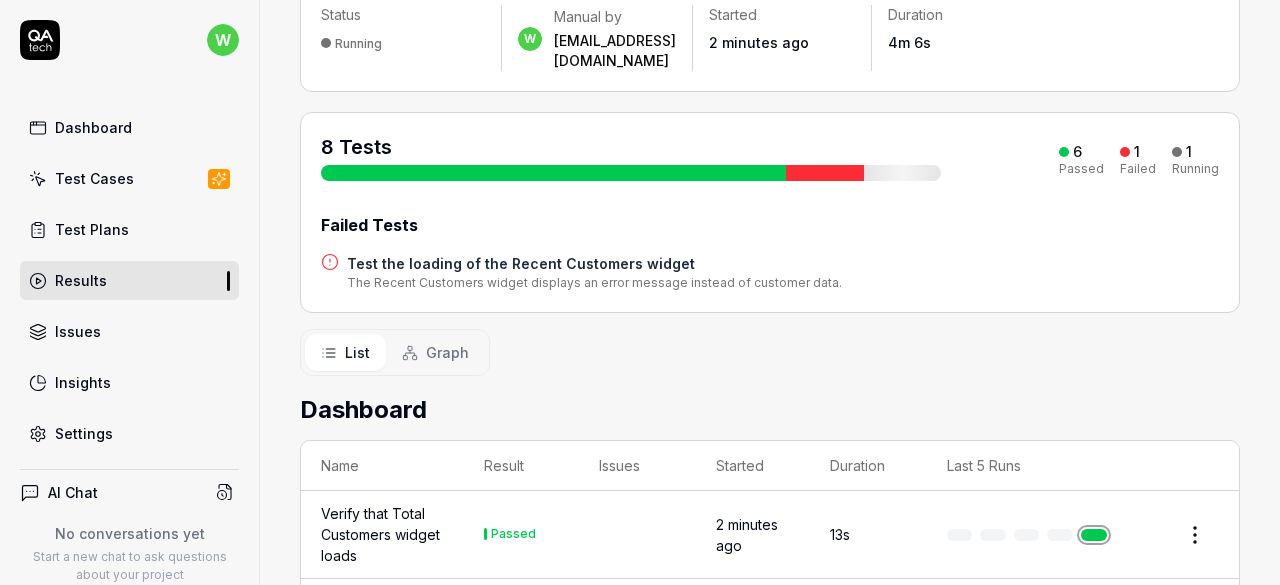 scroll, scrollTop: 155, scrollLeft: 0, axis: vertical 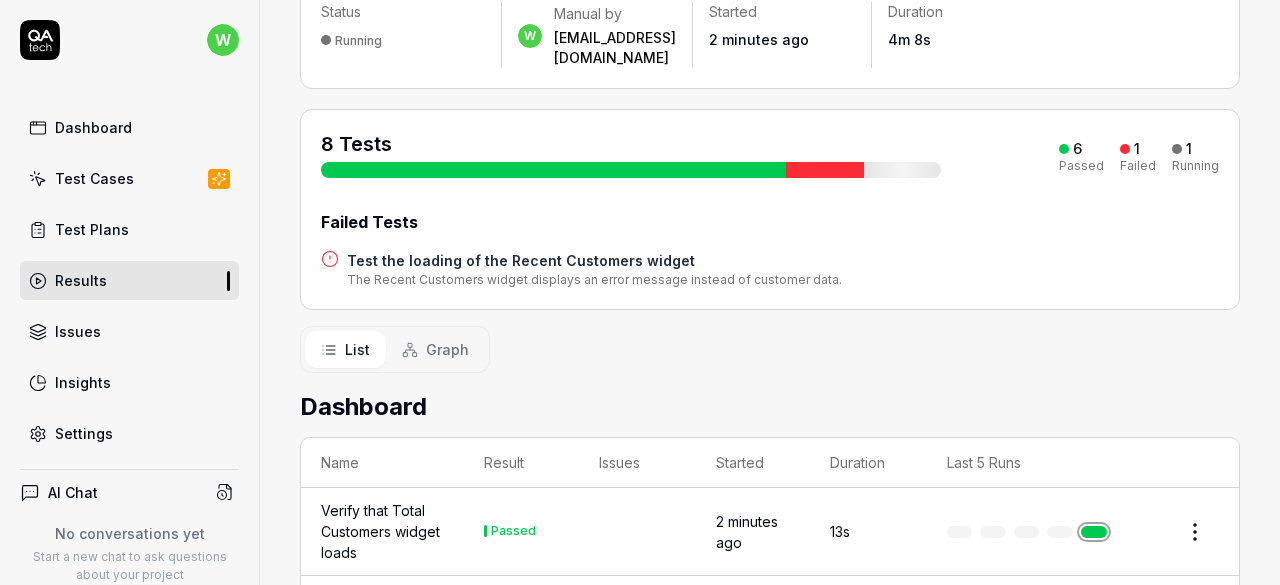 click on "Graph" at bounding box center (447, 349) 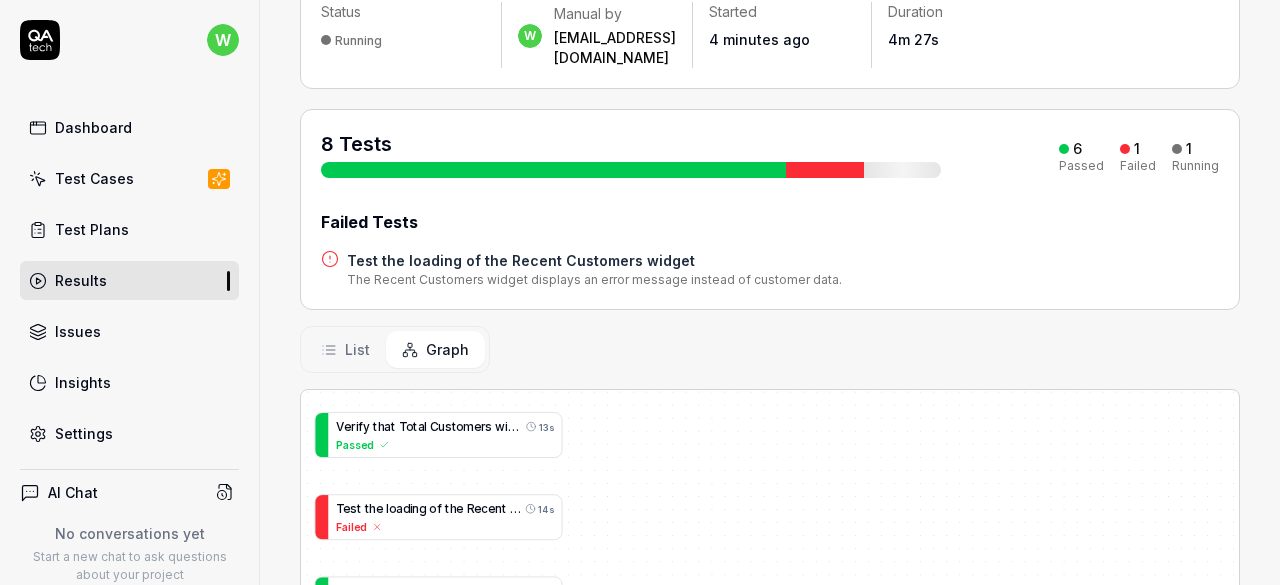 click on "List" at bounding box center (357, 349) 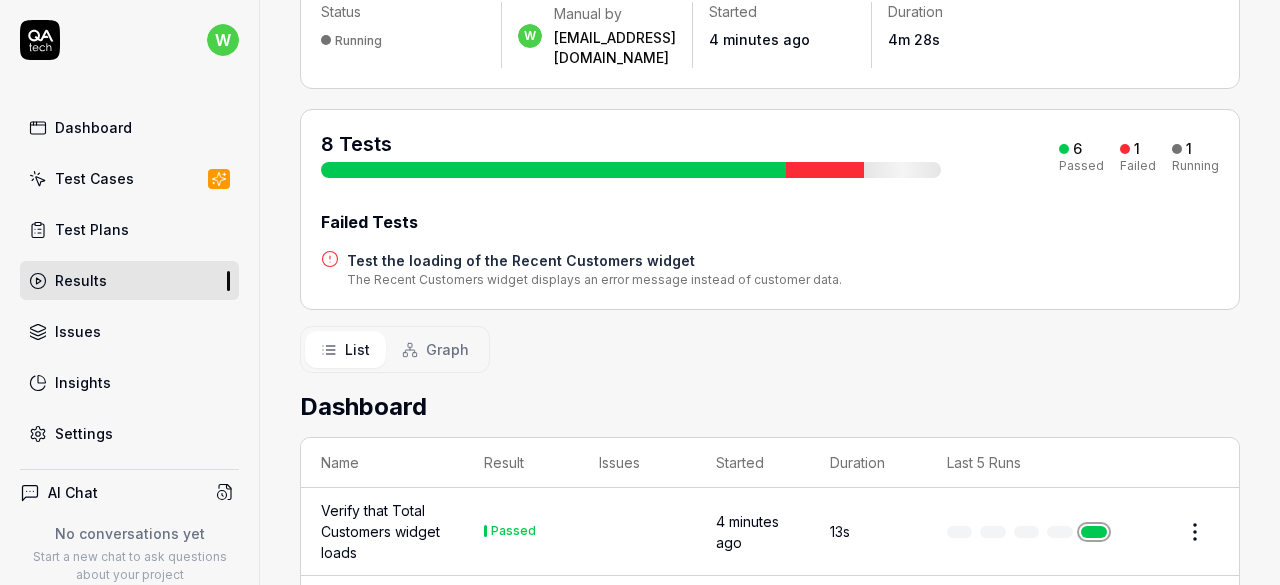 click on "Graph" at bounding box center (447, 349) 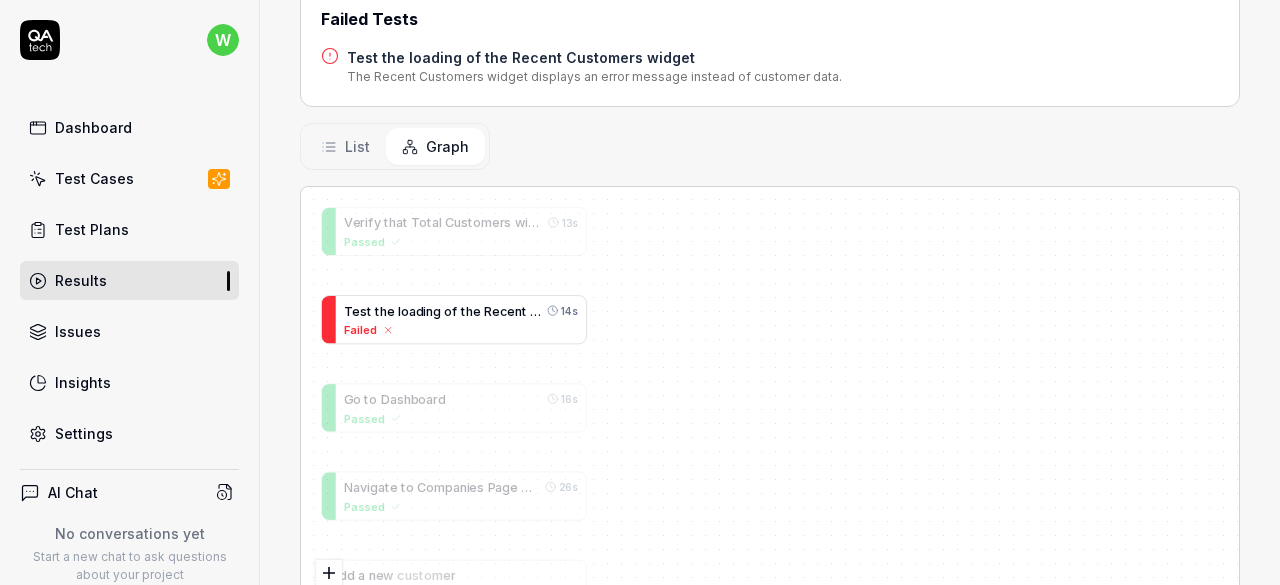scroll, scrollTop: 359, scrollLeft: 0, axis: vertical 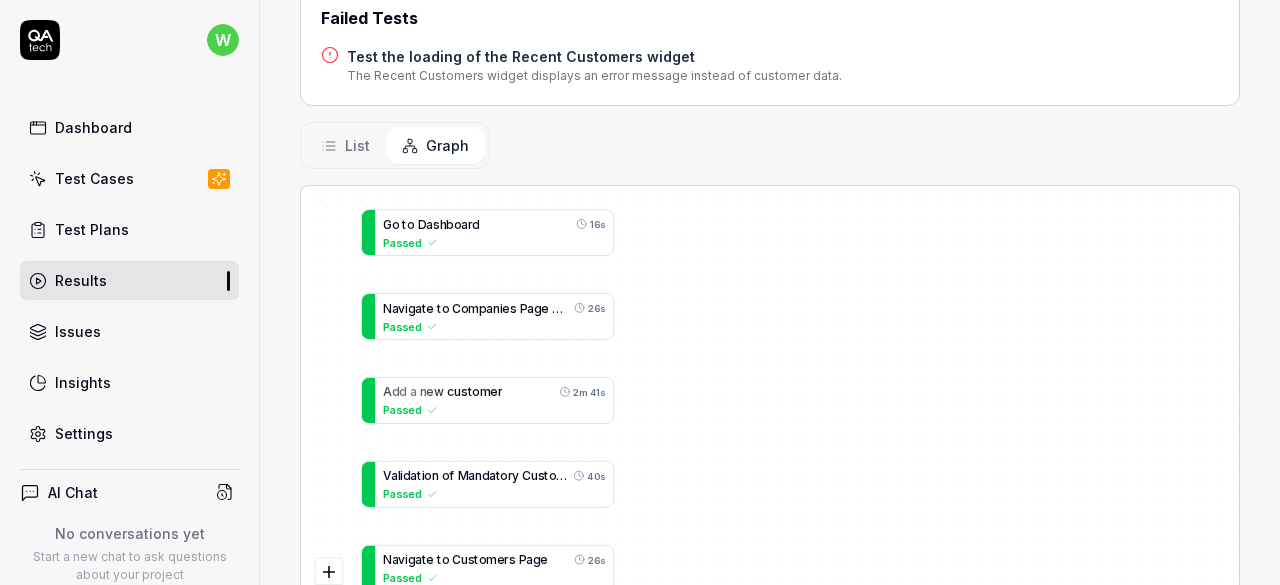 drag, startPoint x: 656, startPoint y: 259, endPoint x: 651, endPoint y: 63, distance: 196.06377 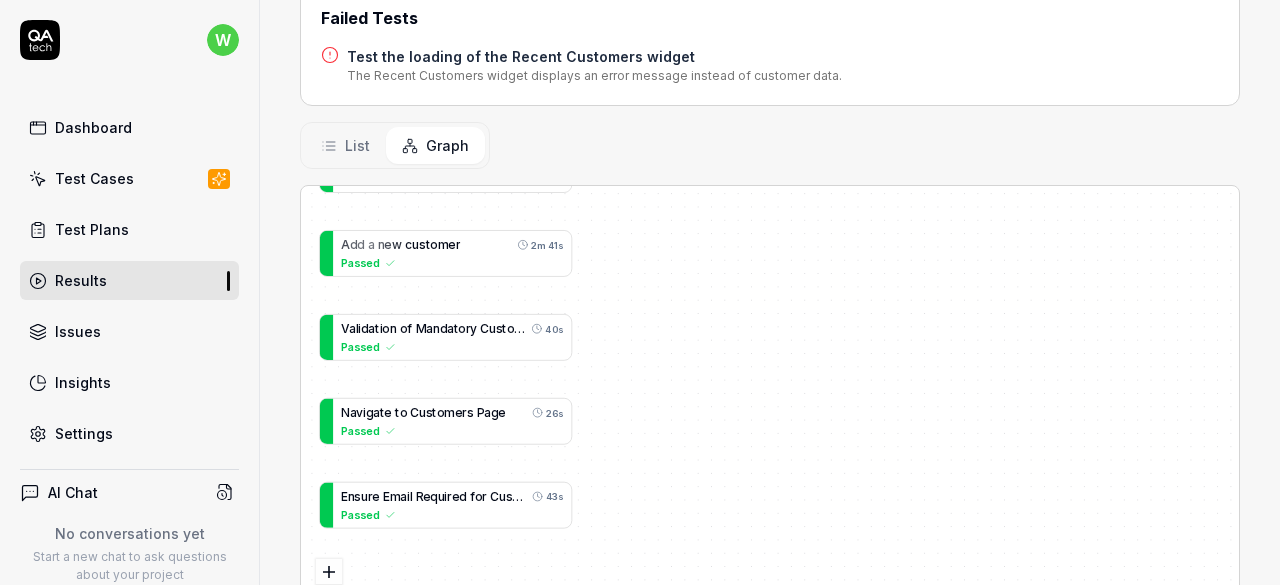 drag, startPoint x: 668, startPoint y: 271, endPoint x: 686, endPoint y: 122, distance: 150.08331 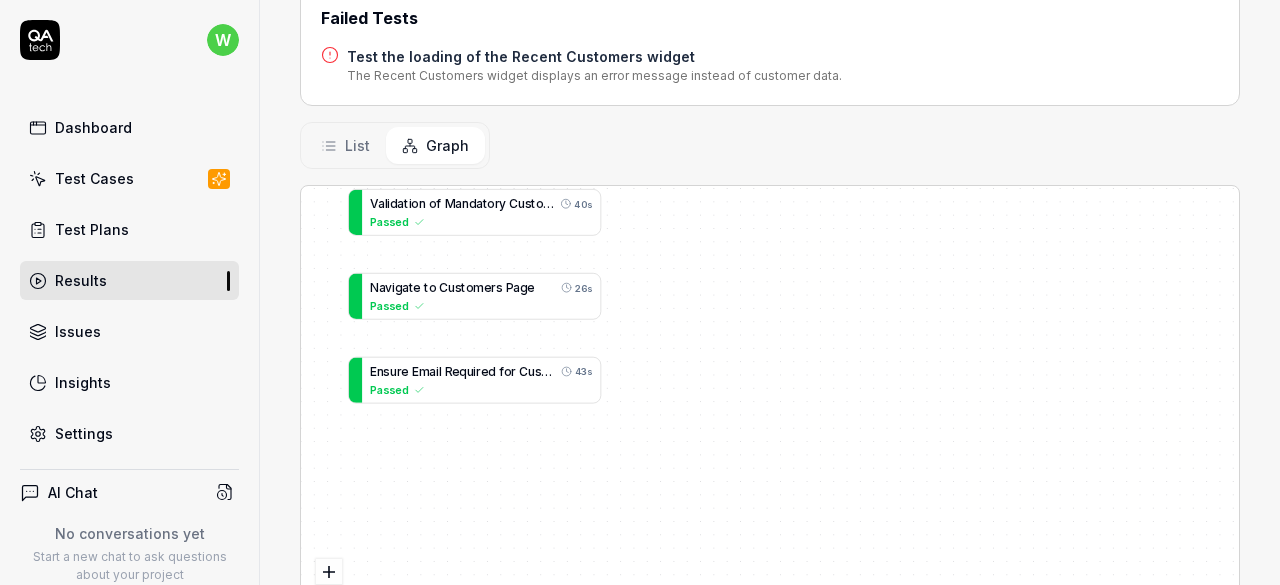 drag, startPoint x: 683, startPoint y: 318, endPoint x: 713, endPoint y: 192, distance: 129.5222 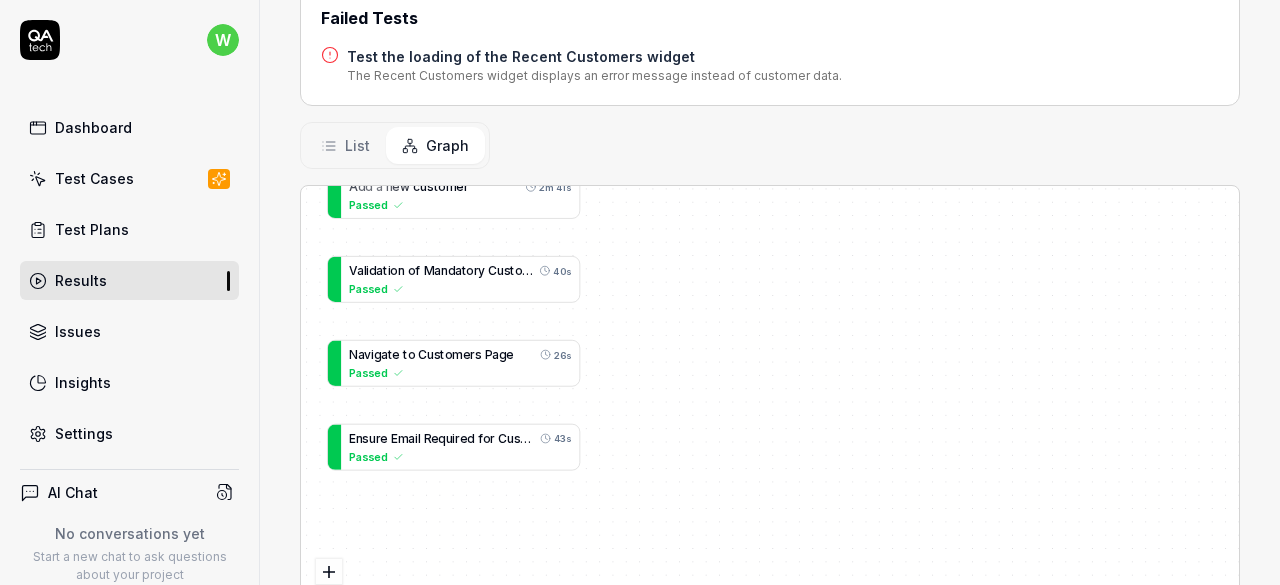 drag, startPoint x: 692, startPoint y: 313, endPoint x: 670, endPoint y: 380, distance: 70.5195 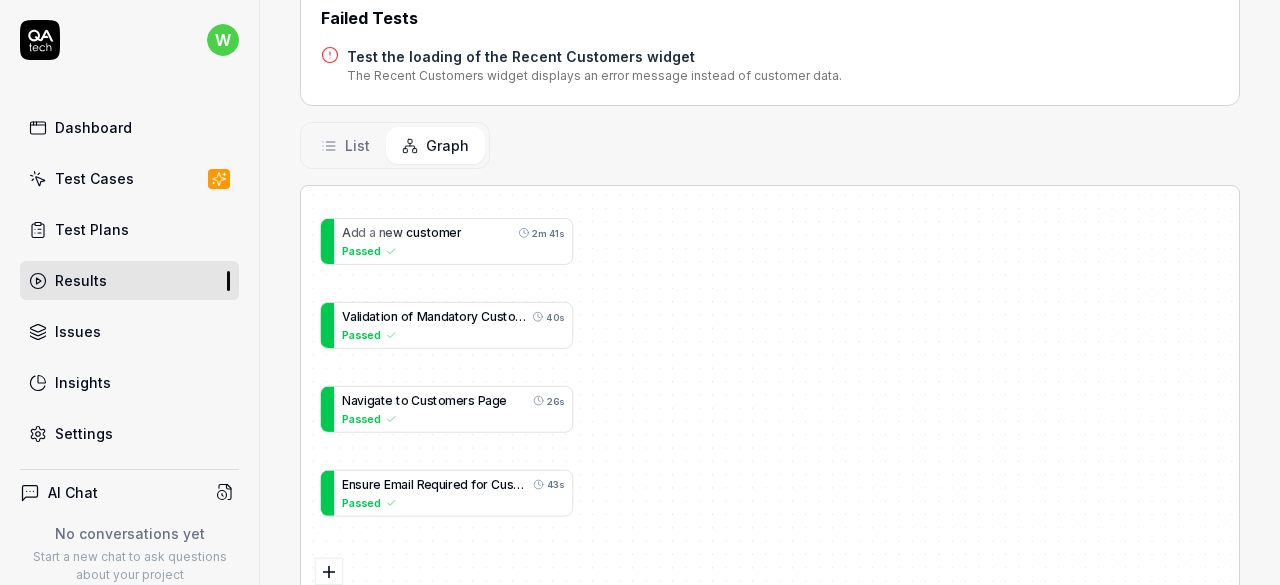 drag, startPoint x: 697, startPoint y: 376, endPoint x: 687, endPoint y: 433, distance: 57.870544 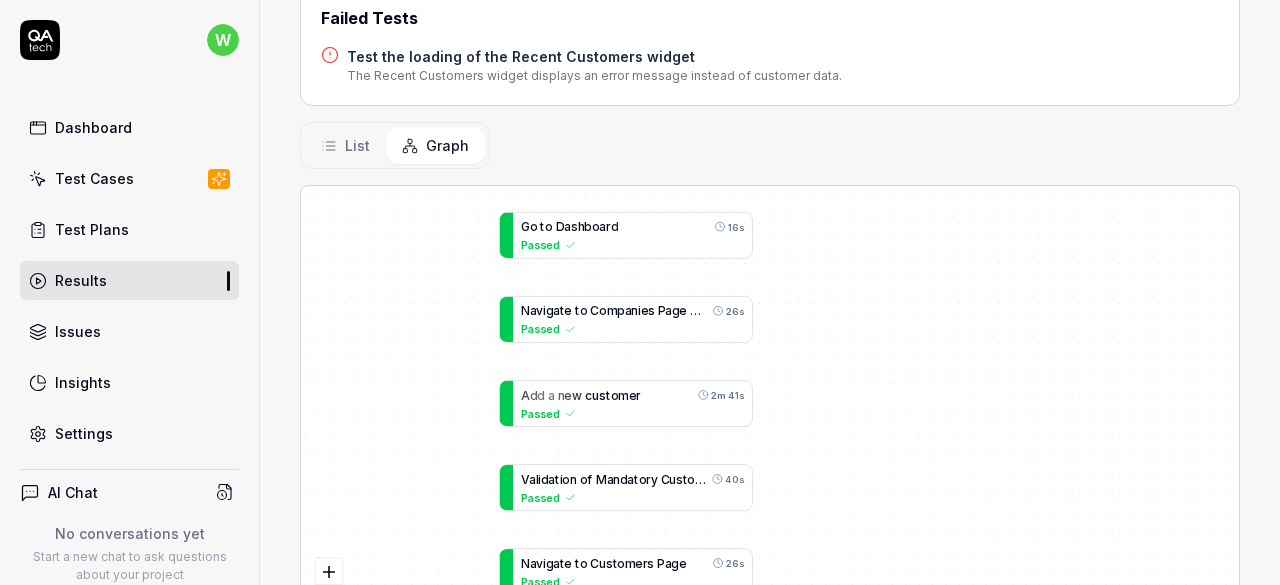 drag, startPoint x: 636, startPoint y: 354, endPoint x: 805, endPoint y: 497, distance: 221.38202 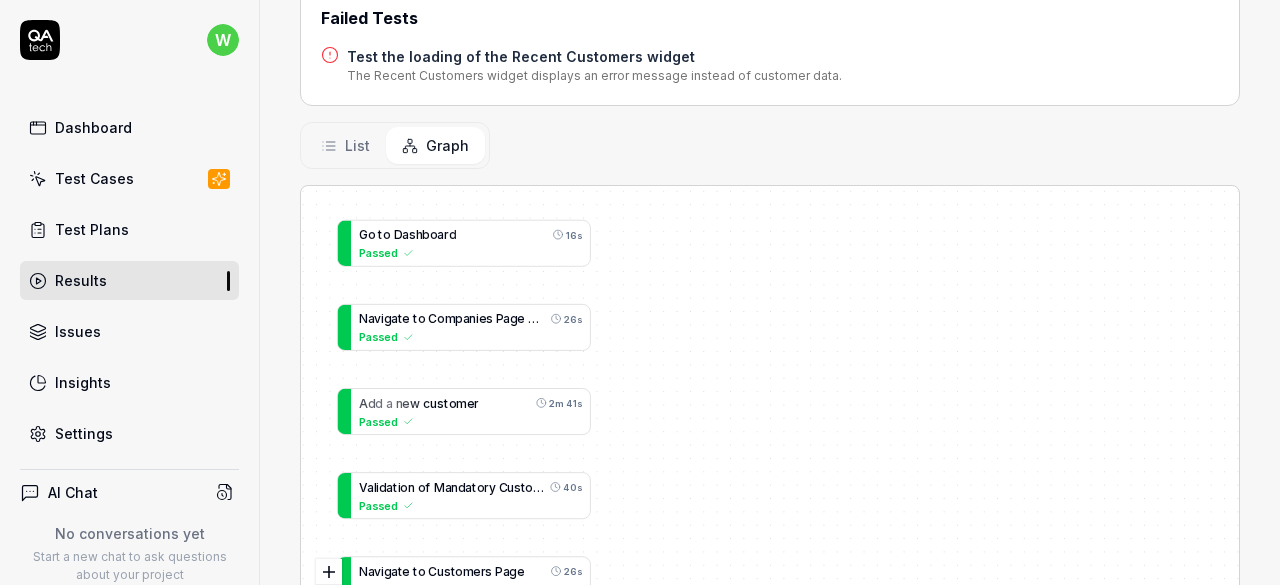 drag, startPoint x: 1022, startPoint y: 369, endPoint x: 885, endPoint y: 378, distance: 137.2953 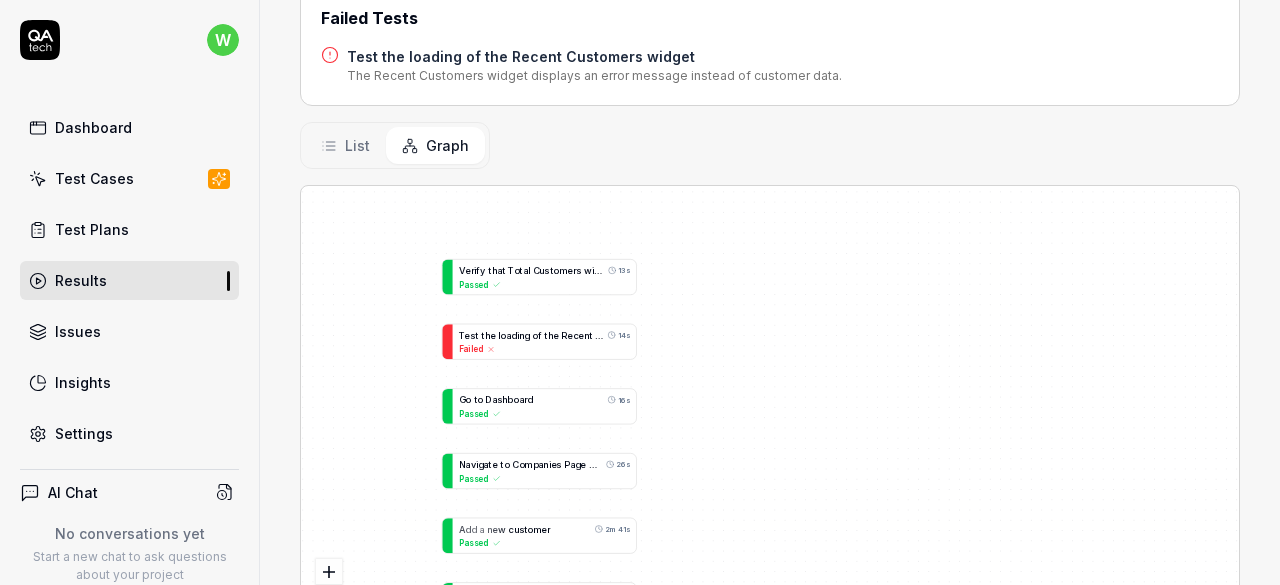 drag, startPoint x: 750, startPoint y: 349, endPoint x: 742, endPoint y: 456, distance: 107.298645 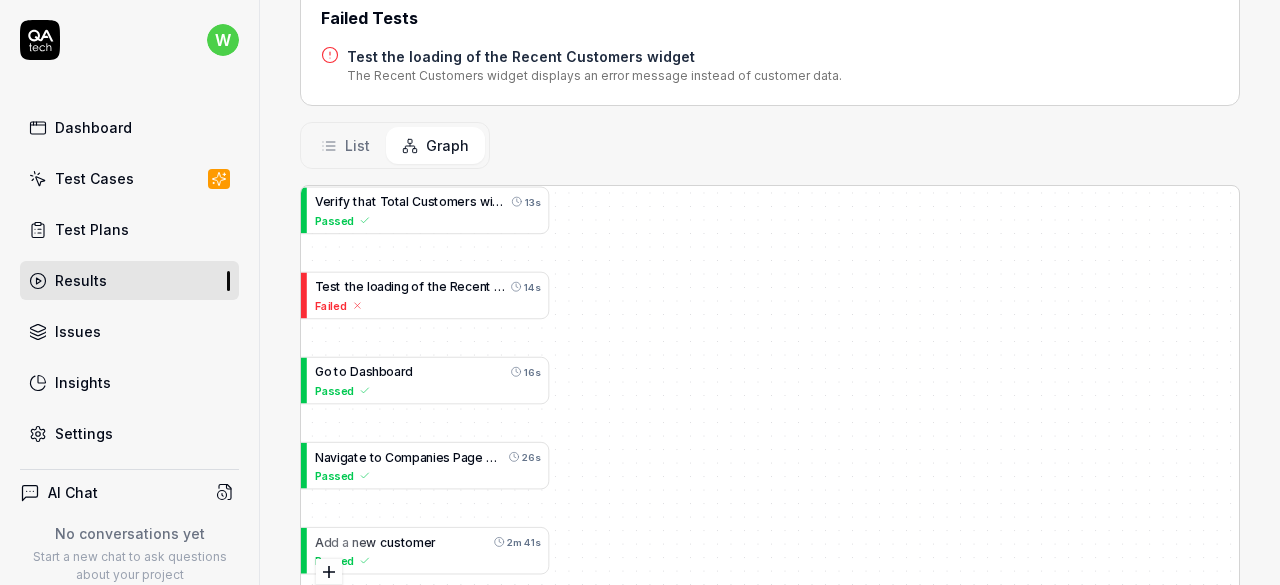 drag, startPoint x: 770, startPoint y: 370, endPoint x: 721, endPoint y: 376, distance: 49.365982 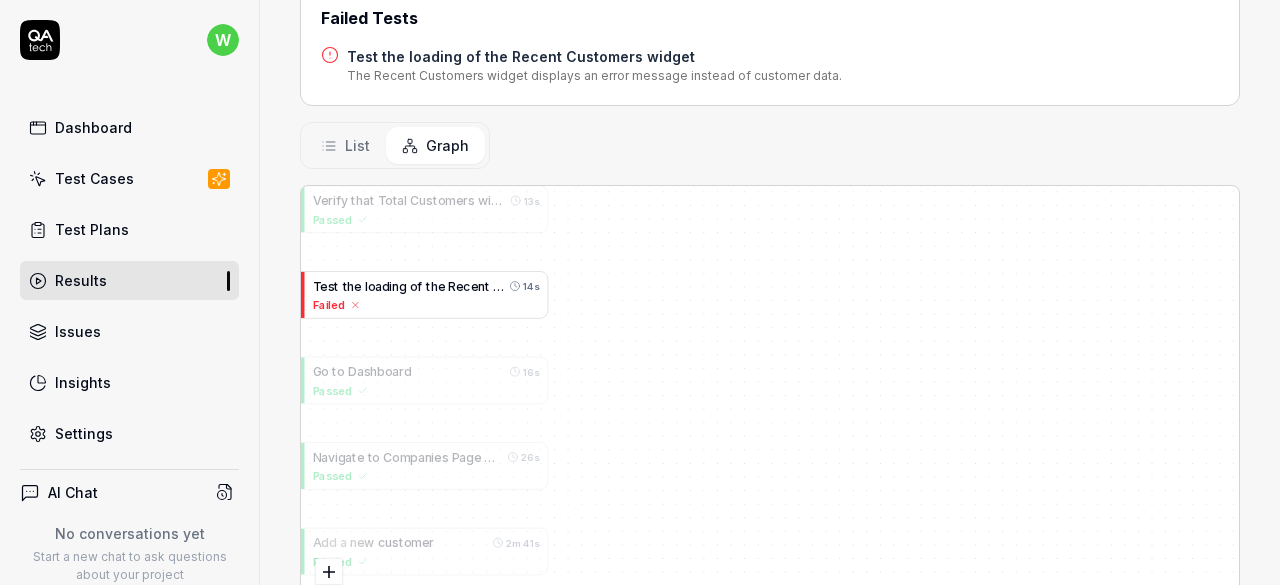 click on "h" at bounding box center [434, 286] 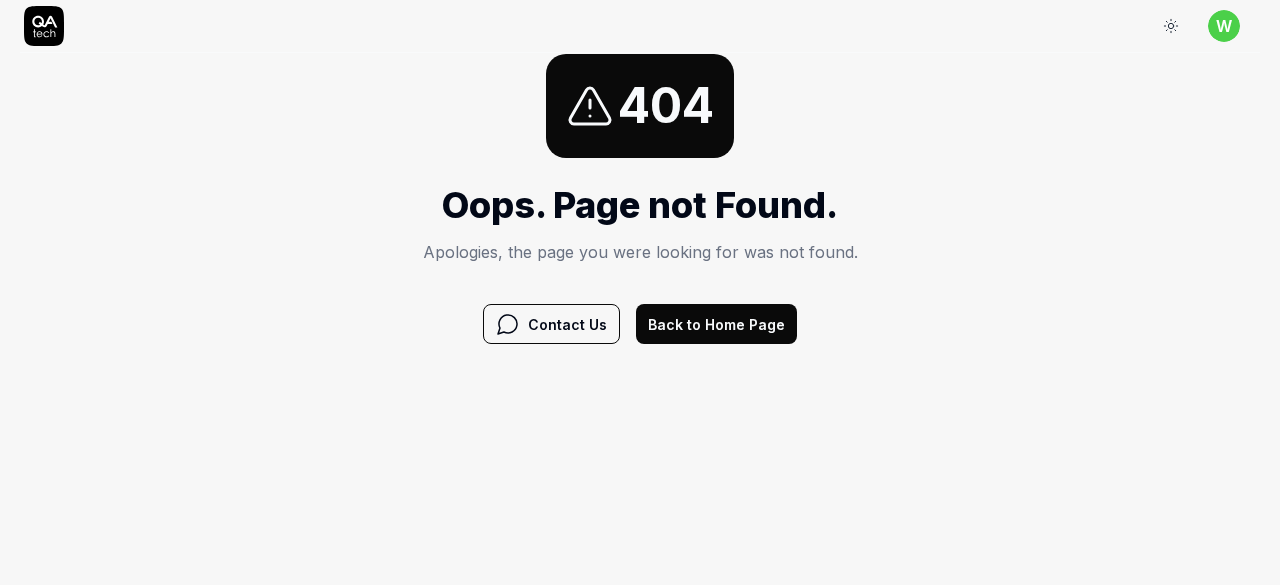 scroll, scrollTop: 0, scrollLeft: 0, axis: both 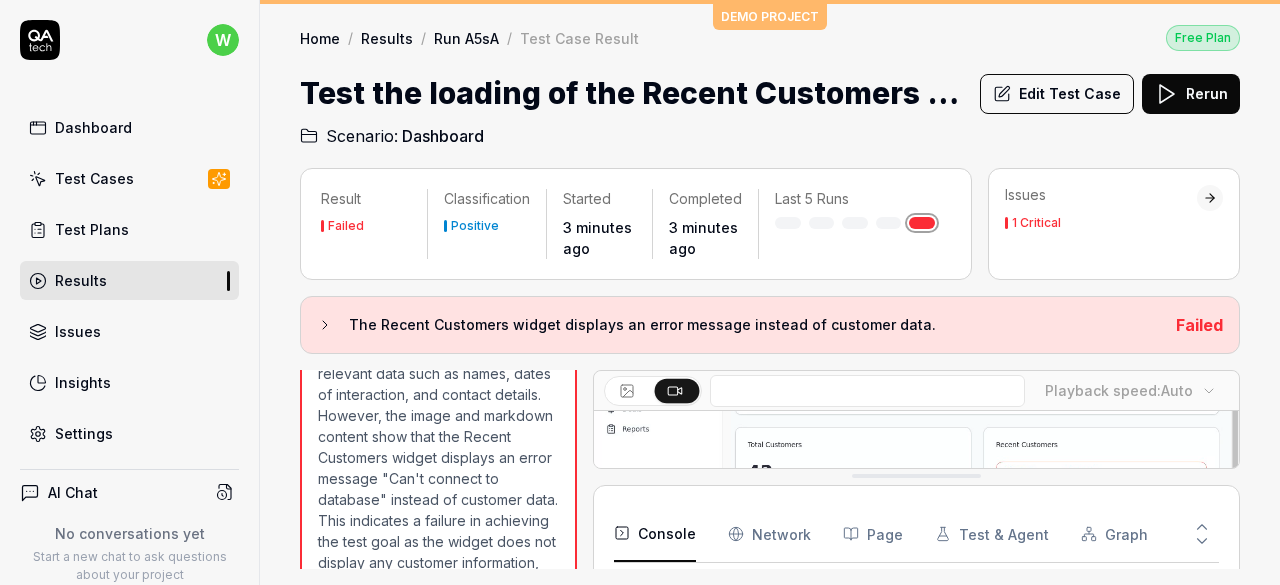 click at bounding box center (916, 496) 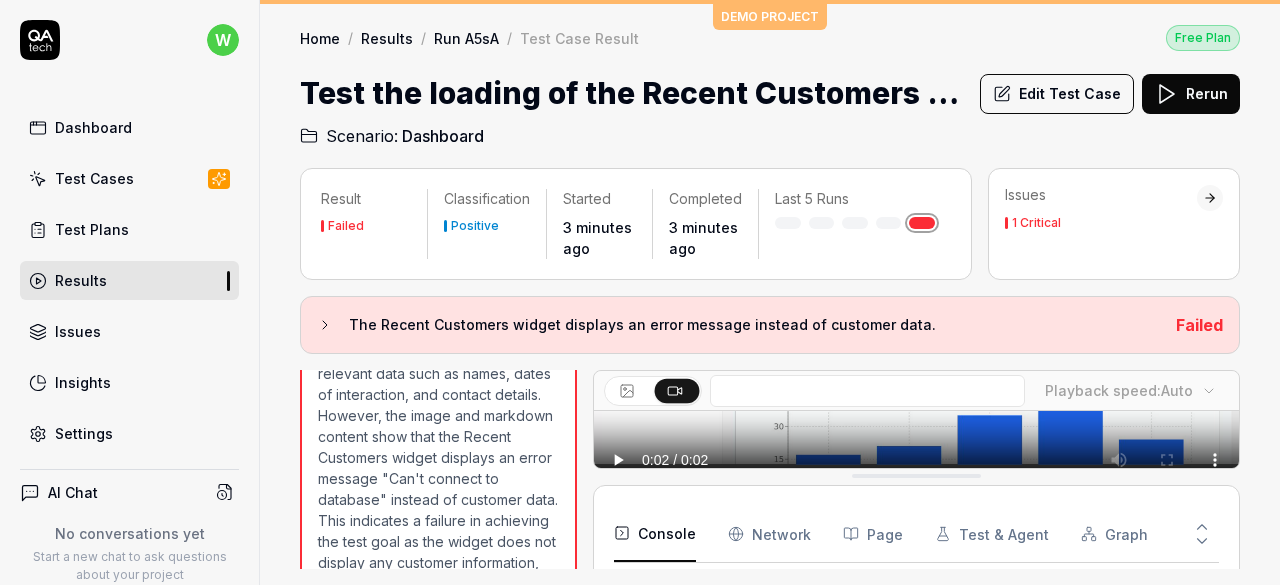 scroll, scrollTop: 333, scrollLeft: 0, axis: vertical 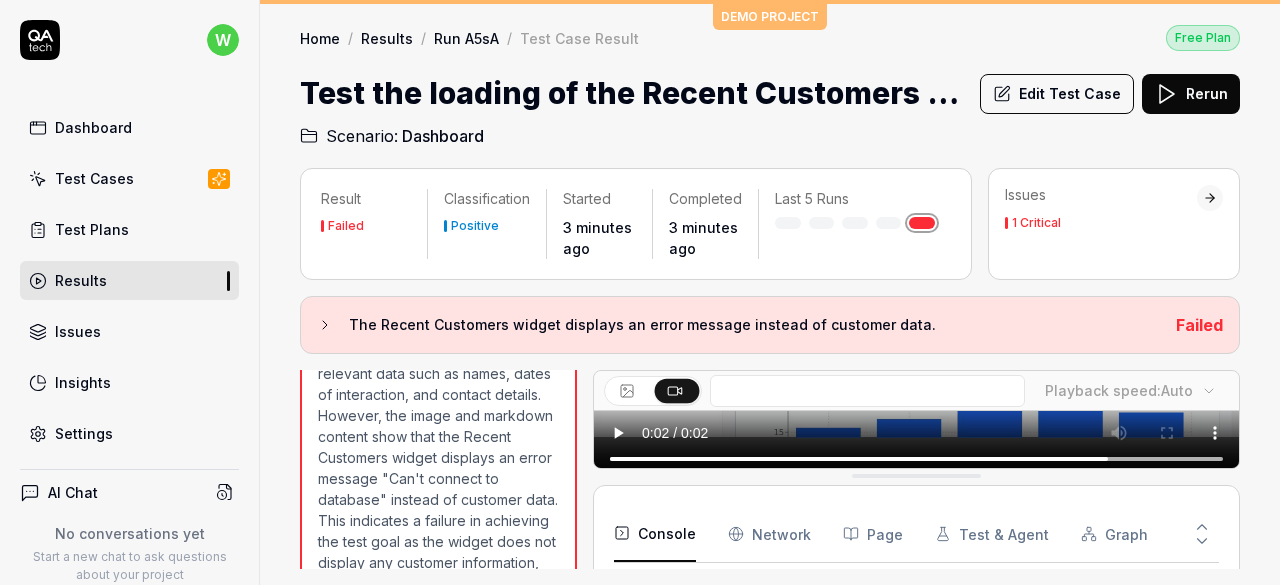 click on "Failed" at bounding box center [1199, 325] 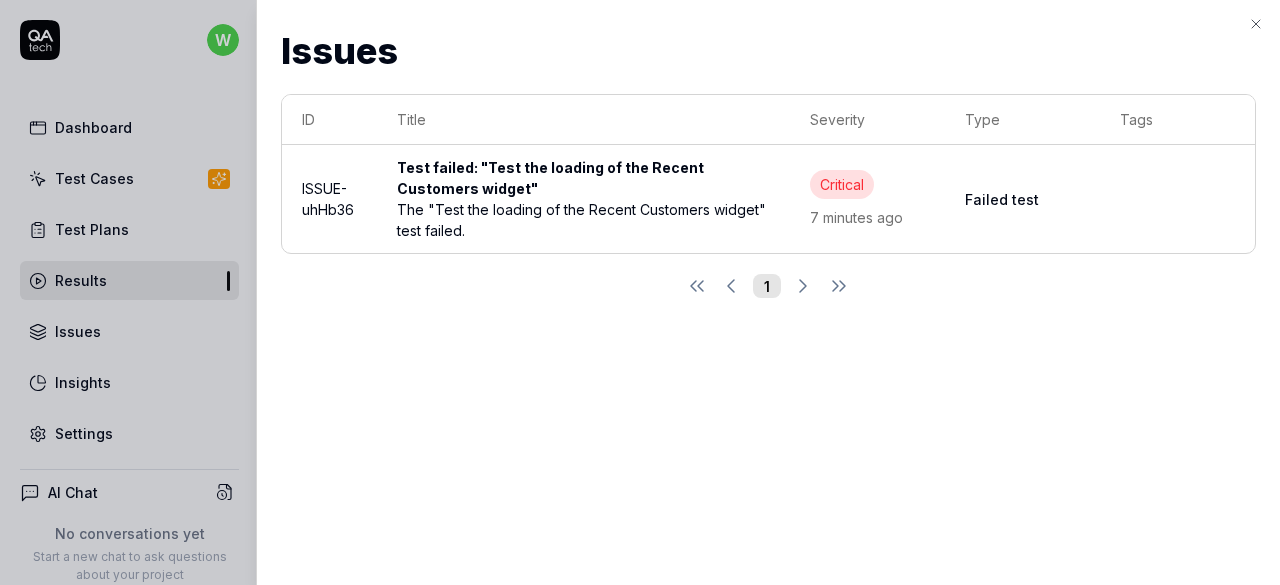 click on "Issues Issues ID Title Severity Type Tags ISSUE-uhHb36 Test failed: "Test the loading of the Recent Customers widget" The "Test the loading of the Recent Customers widget" test failed. Critical 7 minutes ago Failed test 1 Close" at bounding box center (768, 292) 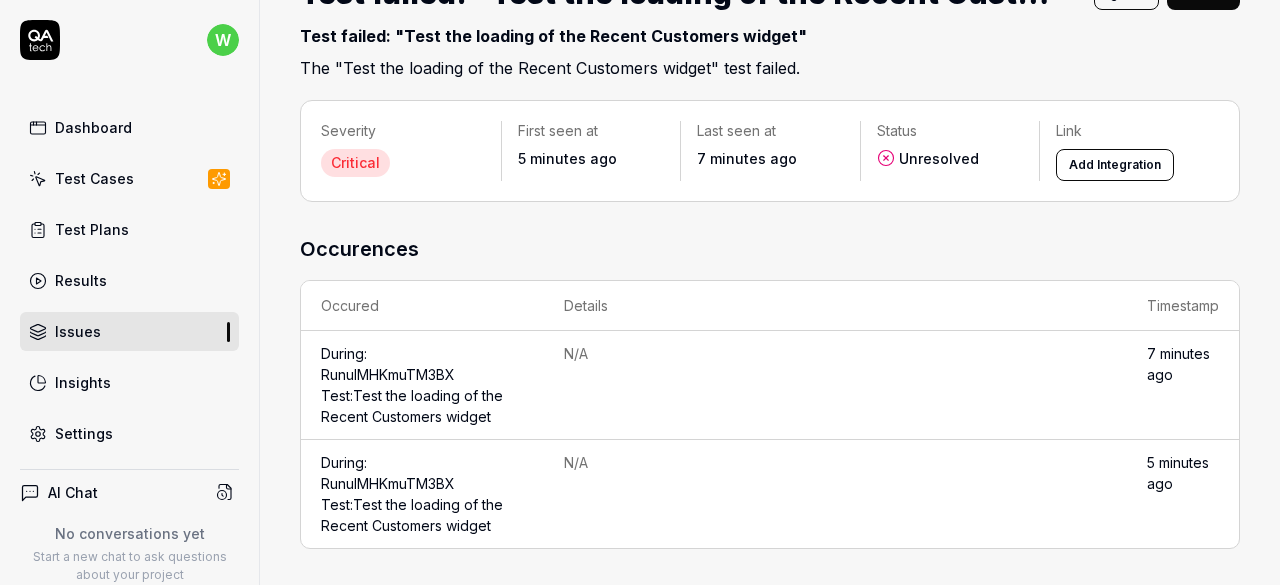 scroll, scrollTop: 0, scrollLeft: 0, axis: both 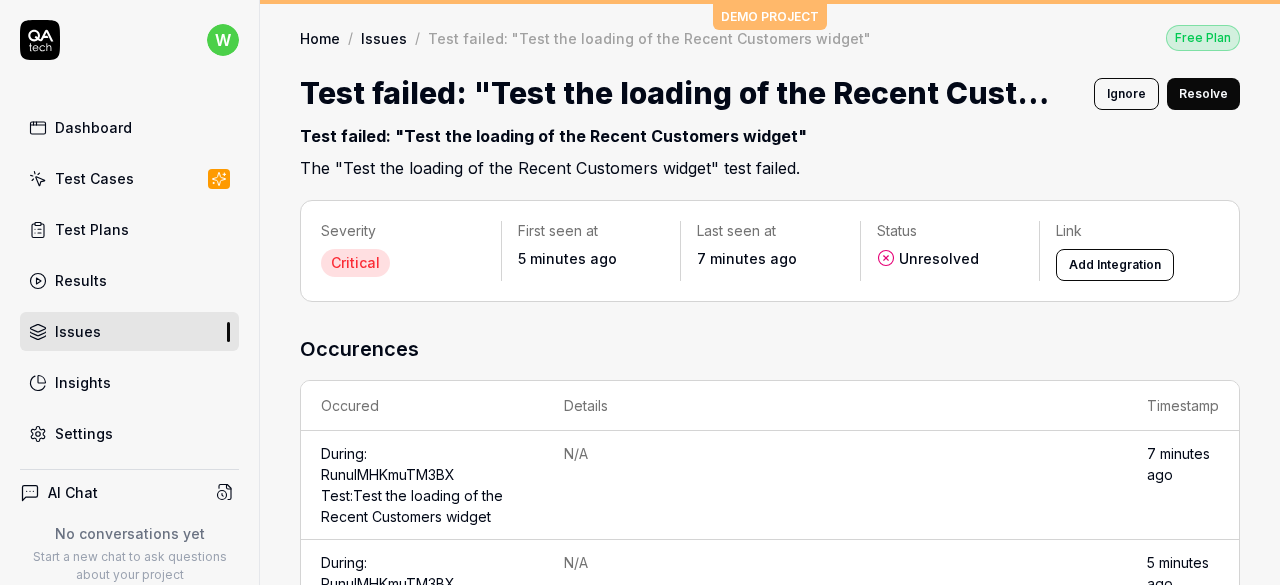 click on "Unresolved" at bounding box center (950, 259) 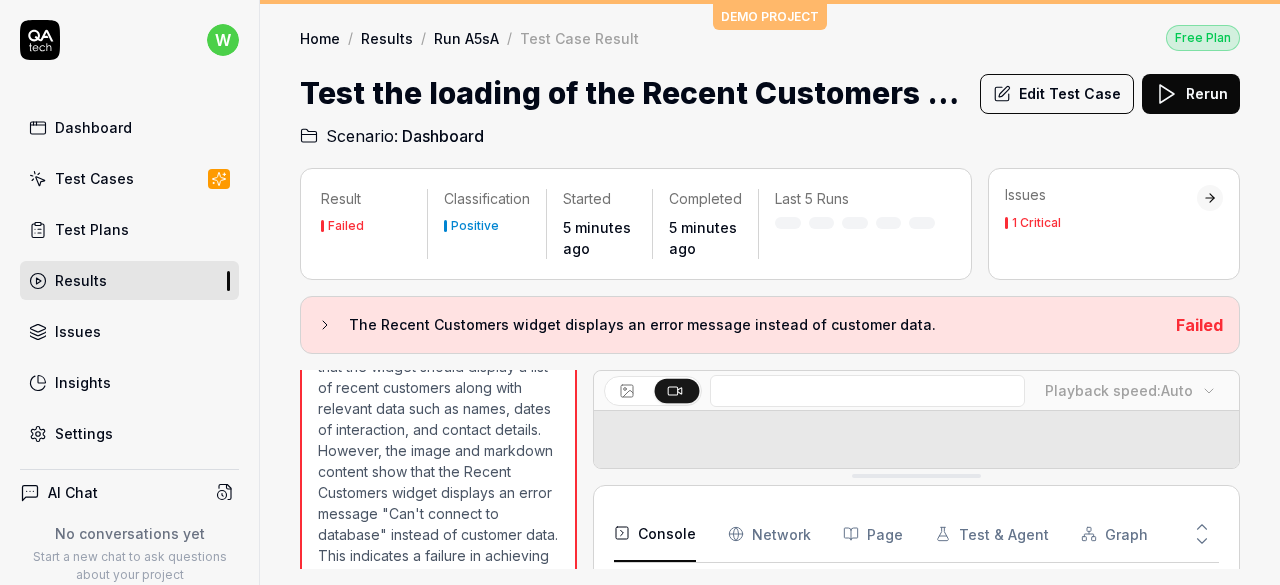 scroll, scrollTop: 550, scrollLeft: 0, axis: vertical 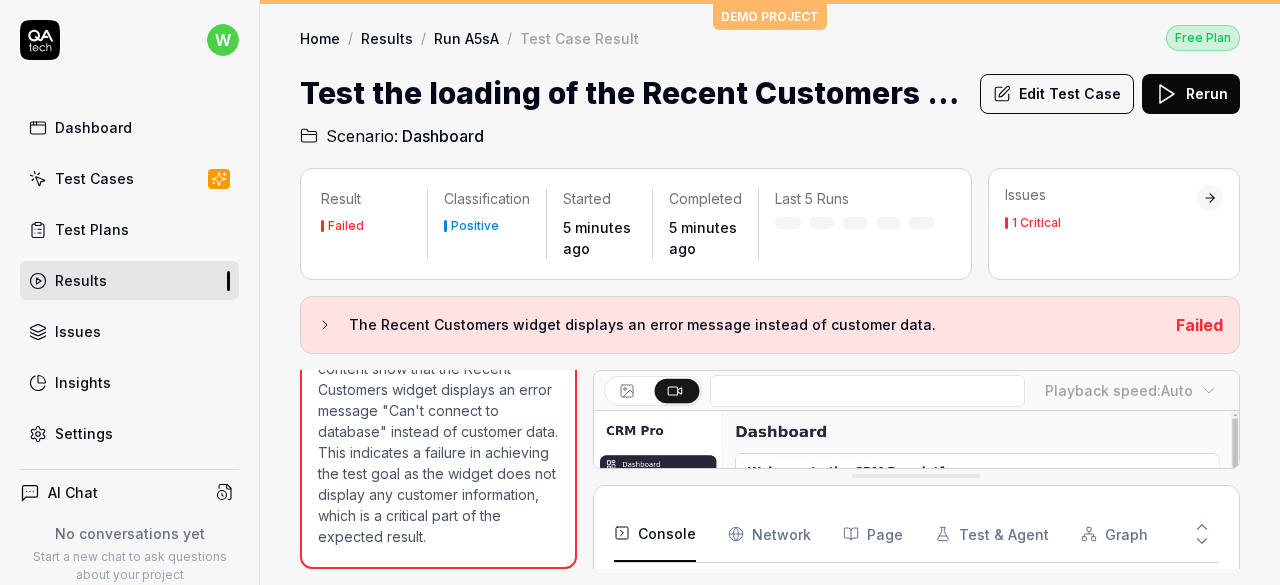 click on "The Recent Customers widget displays an error message instead of customer data. 21:15:23 The test case goal is to ensure that the Recent Customers widget on the dashboard loads and displays data correctly. The expected result is that the widget should display a list of recent customers along with relevant data such as names, dates of interaction, and contact details. However, the image and markdown content show that the Recent Customers widget displays an error message "Can't connect to database" instead of customer data. This indicates a failure in achieving the test goal as the widget does not display any customer information, which is a critical part of the expected result." at bounding box center (438, 312) 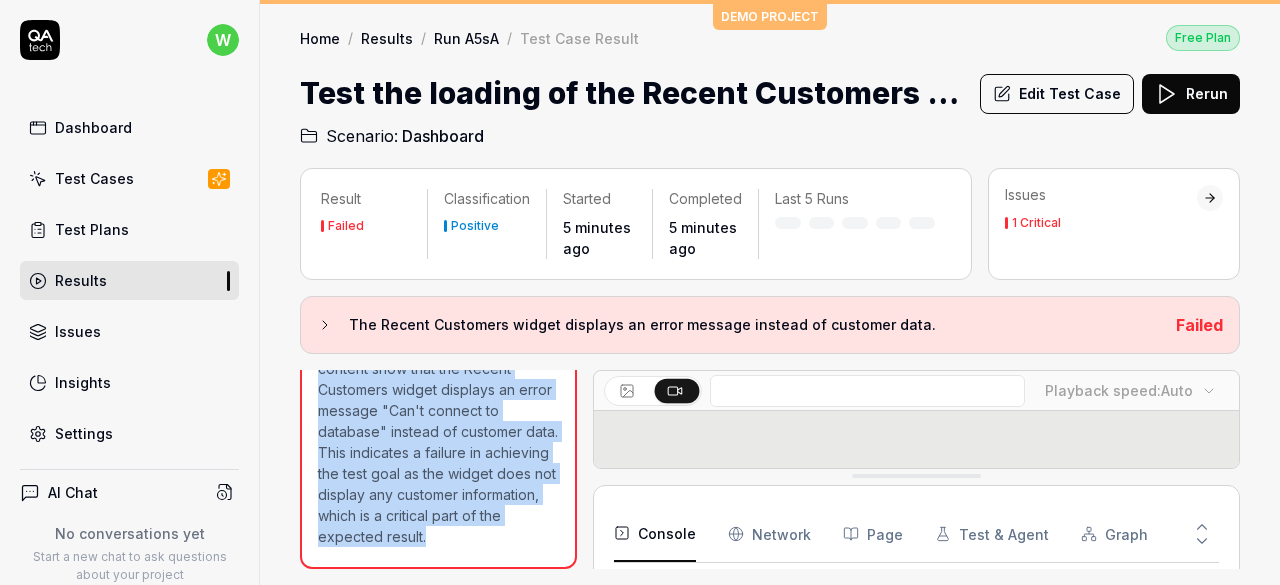 click on "The Recent Customers widget displays an error message instead of customer data. 21:15:23 The test case goal is to ensure that the Recent Customers widget on the dashboard loads and displays data correctly. The expected result is that the widget should display a list of recent customers along with relevant data such as names, dates of interaction, and contact details. However, the image and markdown content show that the Recent Customers widget displays an error message "Can't connect to database" instead of customer data. This indicates a failure in achieving the test goal as the widget does not display any customer information, which is a critical part of the expected result." at bounding box center [438, 312] 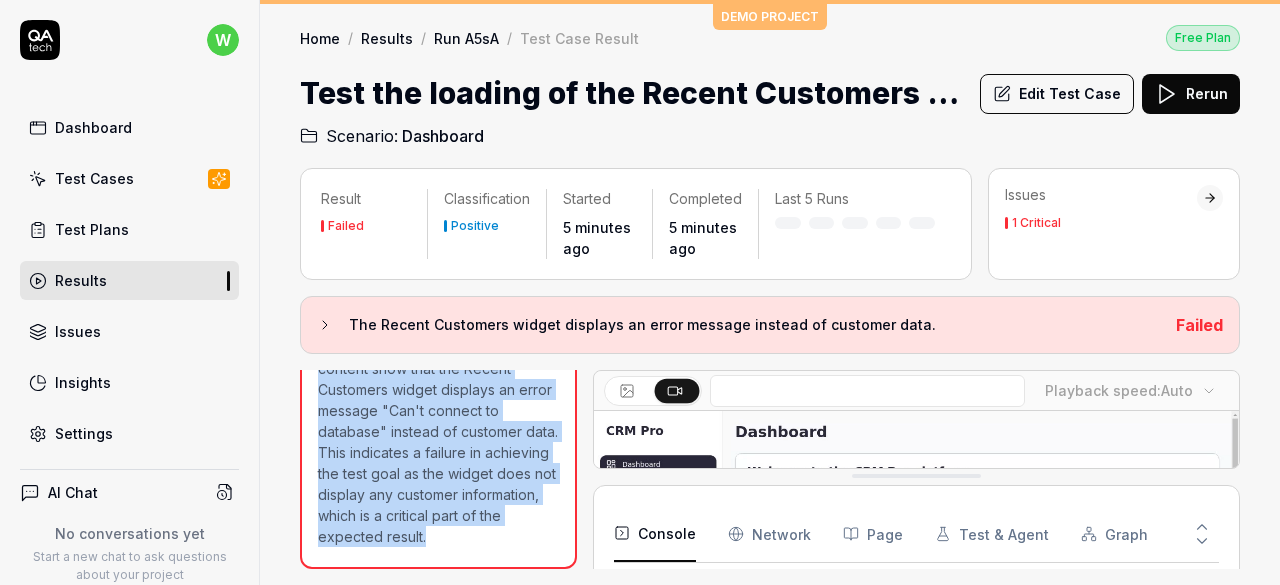 click on "The Recent Customers widget displays an error message instead of customer data. 21:15:23 The test case goal is to ensure that the Recent Customers widget on the dashboard loads and displays data correctly. The expected result is that the widget should display a list of recent customers along with relevant data such as names, dates of interaction, and contact details. However, the image and markdown content show that the Recent Customers widget displays an error message "Can't connect to database" instead of customer data. This indicates a failure in achieving the test goal as the widget does not display any customer information, which is a critical part of the expected result." at bounding box center (438, 312) 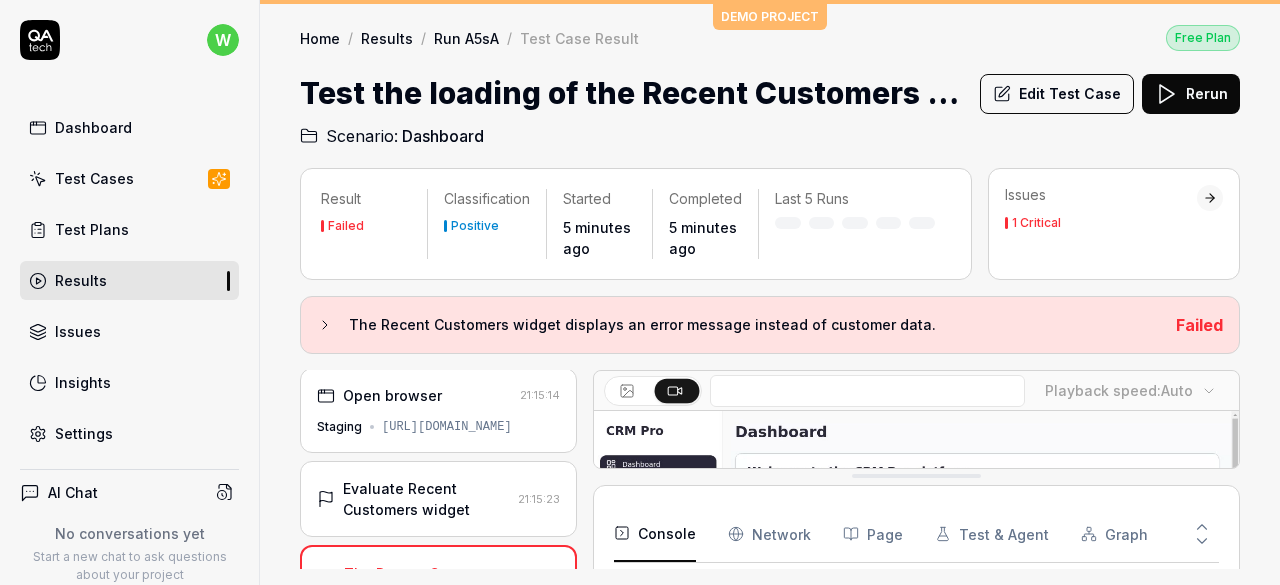 scroll, scrollTop: 0, scrollLeft: 0, axis: both 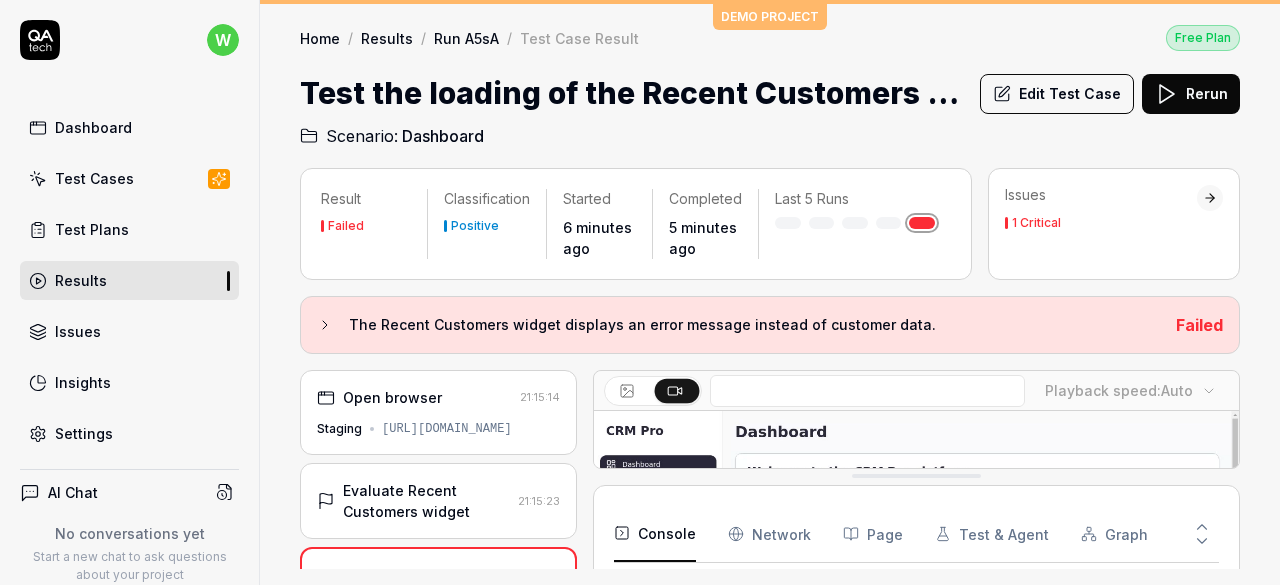 click on "5 minutes ago" at bounding box center (705, 238) 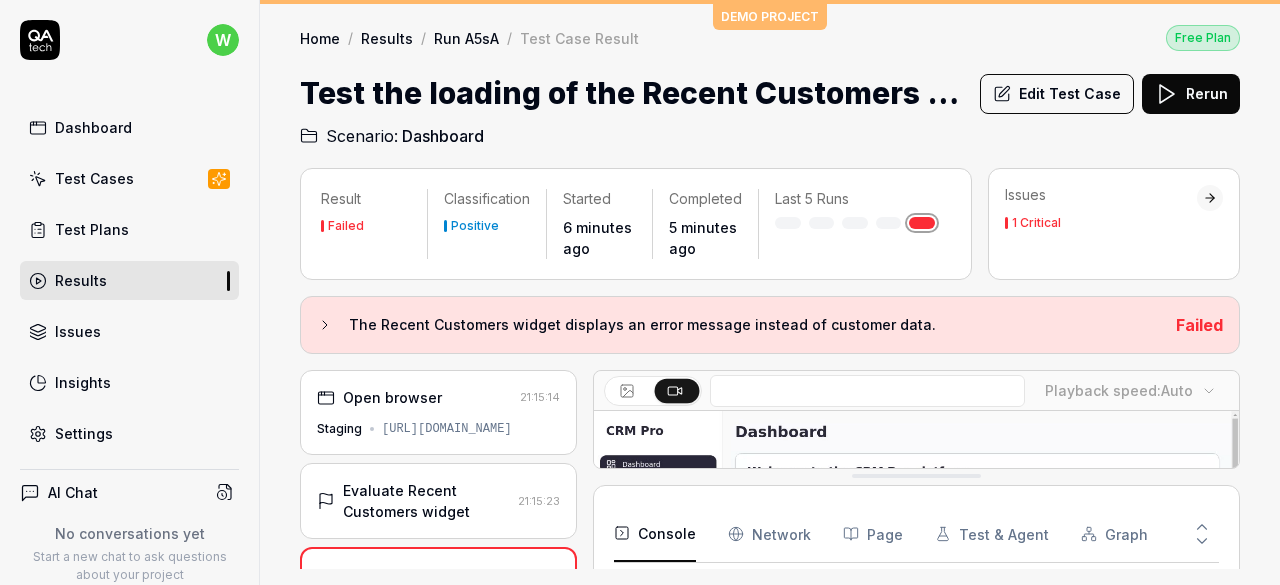 click at bounding box center [445, 226] 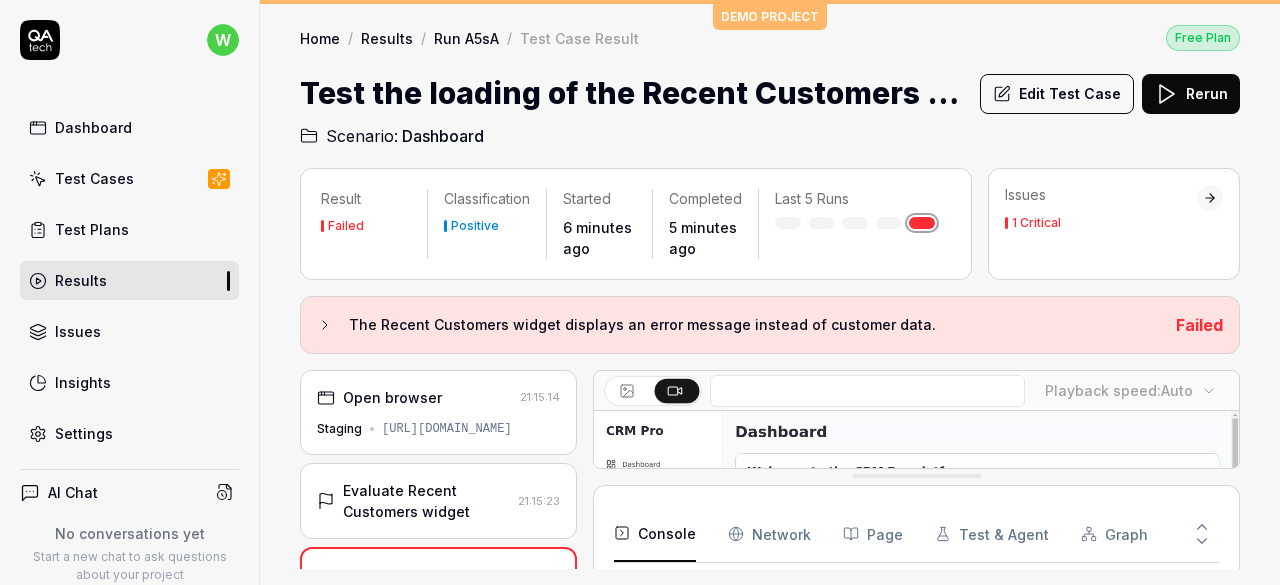 click on "Home / Results / Run A5sA / Test Case Result Free Plan Home / Results / Run A5sA / Test Case Result Free Plan Test the loading of the Recent Customers widget Edit Test Case Rerun Scenario: Dashboard" at bounding box center [770, 76] 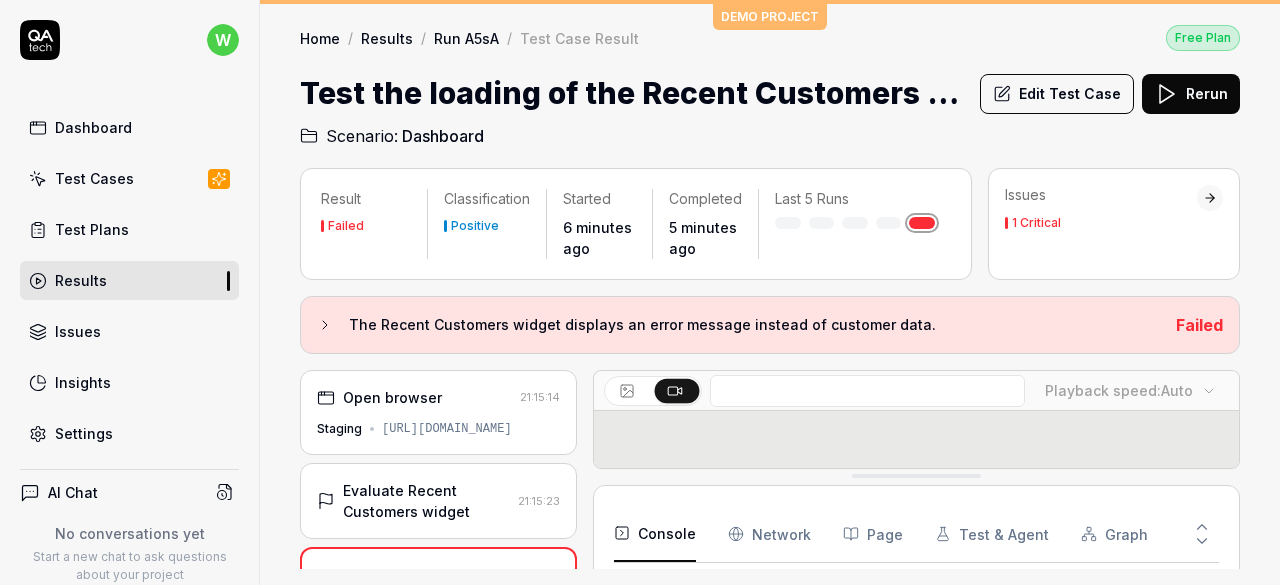 click on "Home / Results / Run A5sA / Test Case Result Free Plan" at bounding box center [770, 37] 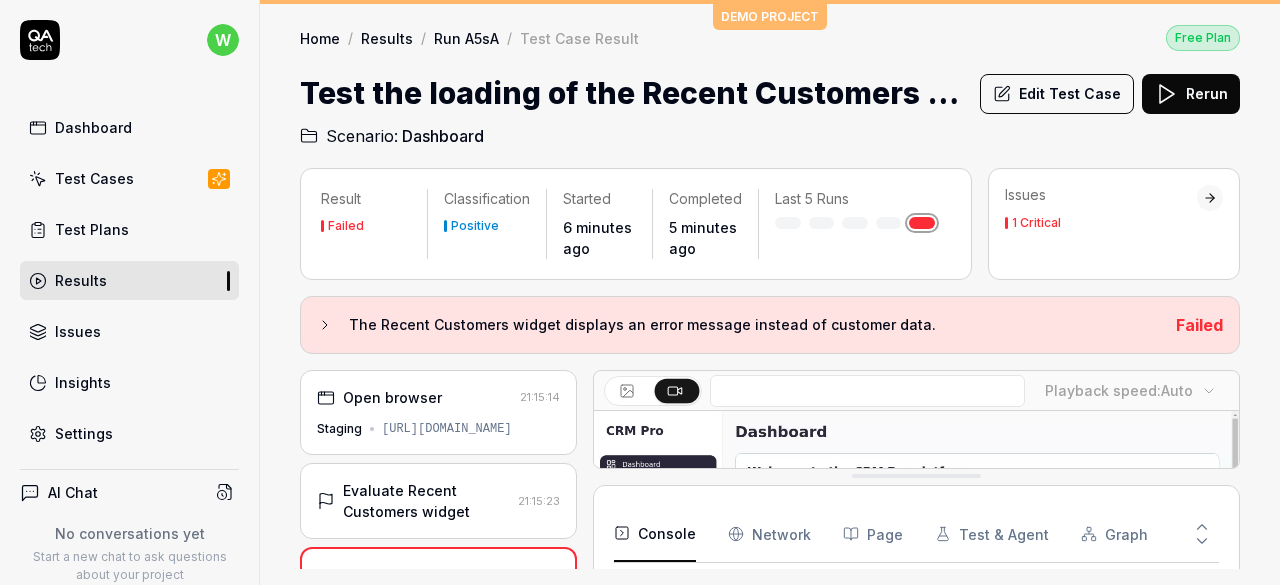 click on "Run A5sA" at bounding box center [466, 38] 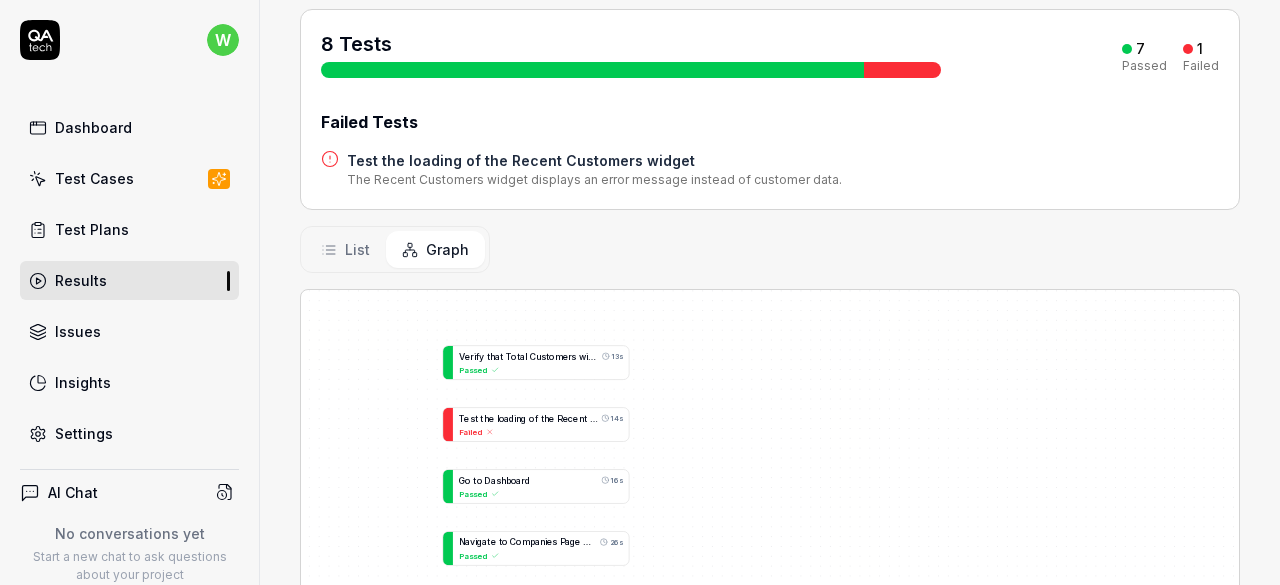 scroll, scrollTop: 256, scrollLeft: 0, axis: vertical 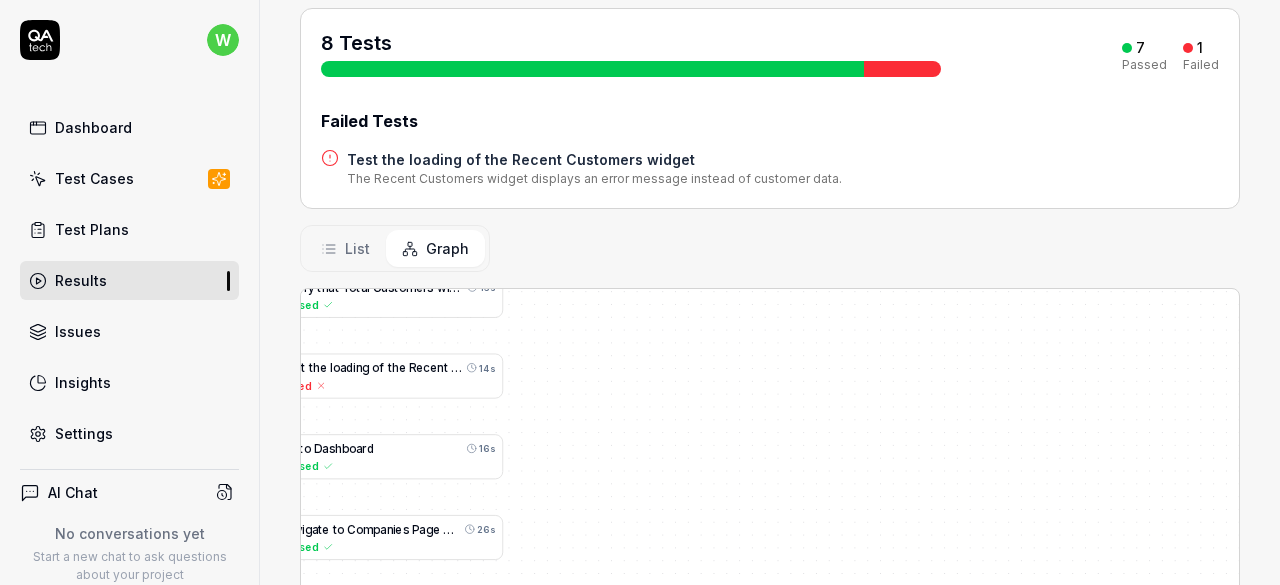 drag, startPoint x: 763, startPoint y: 406, endPoint x: 669, endPoint y: 395, distance: 94.641426 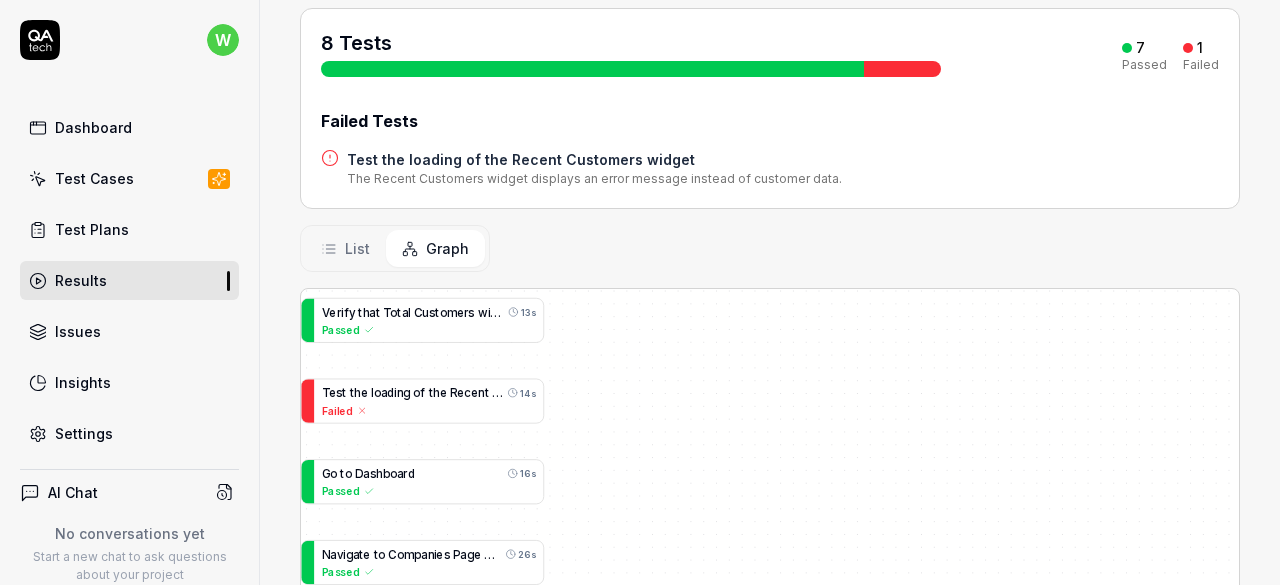 drag, startPoint x: 672, startPoint y: 399, endPoint x: 712, endPoint y: 425, distance: 47.707443 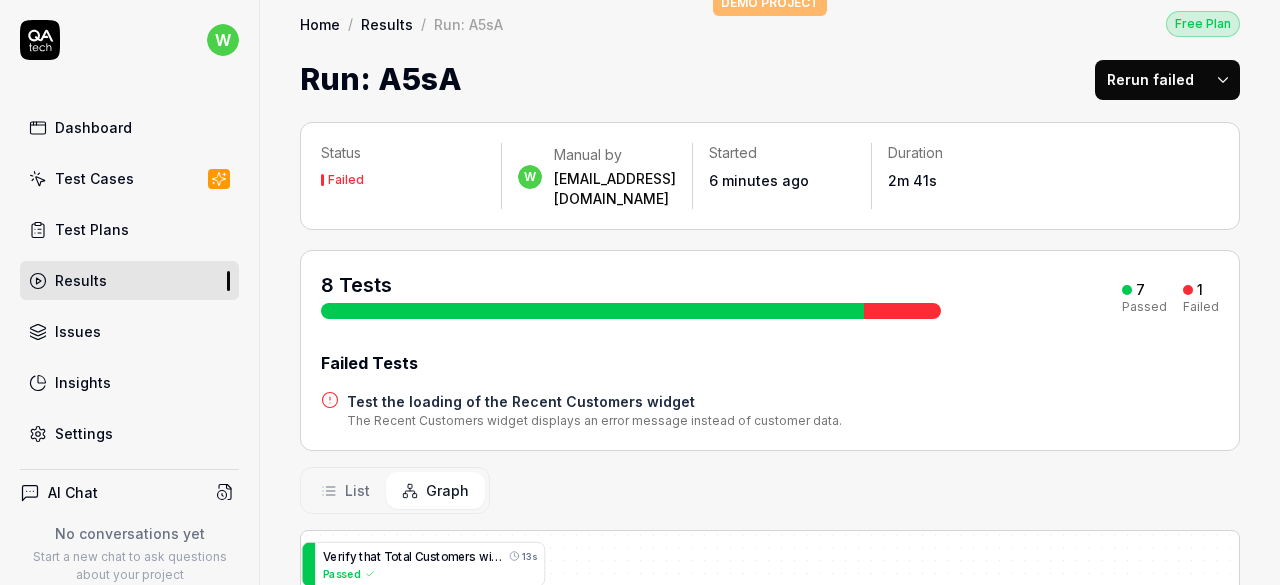 scroll, scrollTop: 0, scrollLeft: 0, axis: both 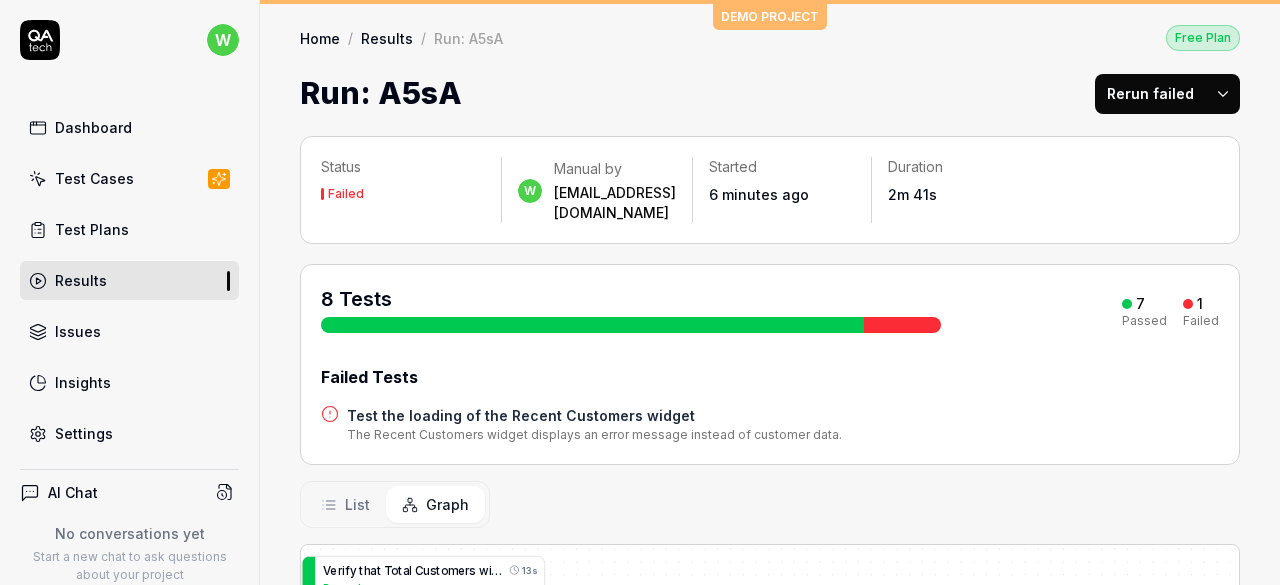 click on "8 Tests   7 Passed 1 Failed Failed Tests Test the loading of the Recent Customers widget The Recent Customers widget displays an error message instead of customer data." at bounding box center [770, 364] 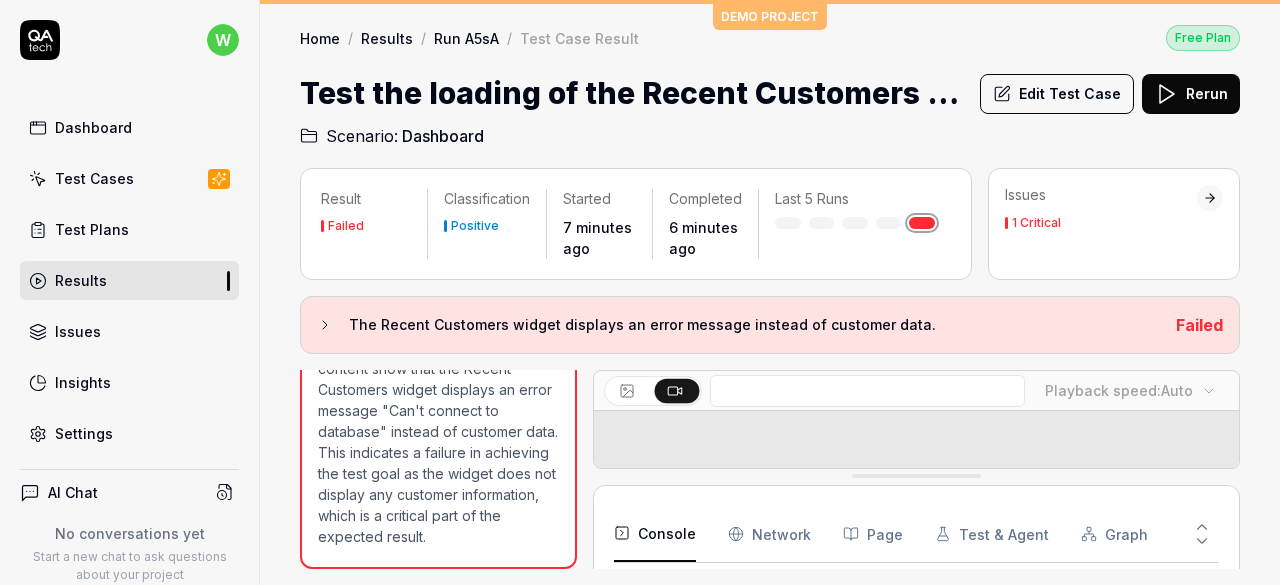scroll, scrollTop: 0, scrollLeft: 0, axis: both 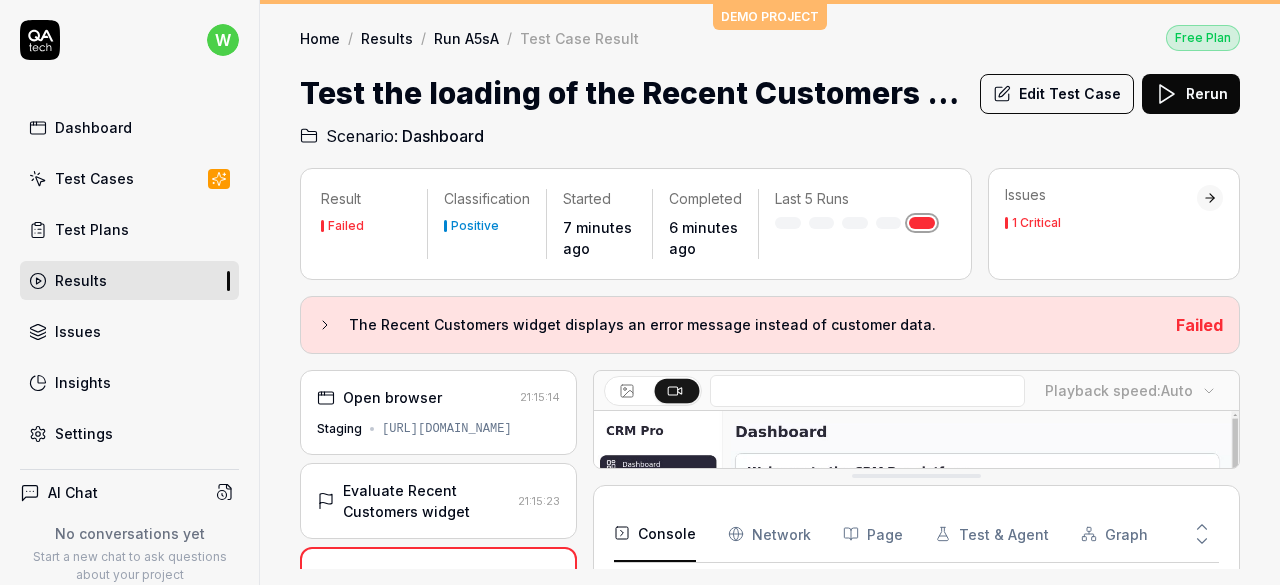 click on "https://qacrmdemo.netlify.app/" at bounding box center (447, 429) 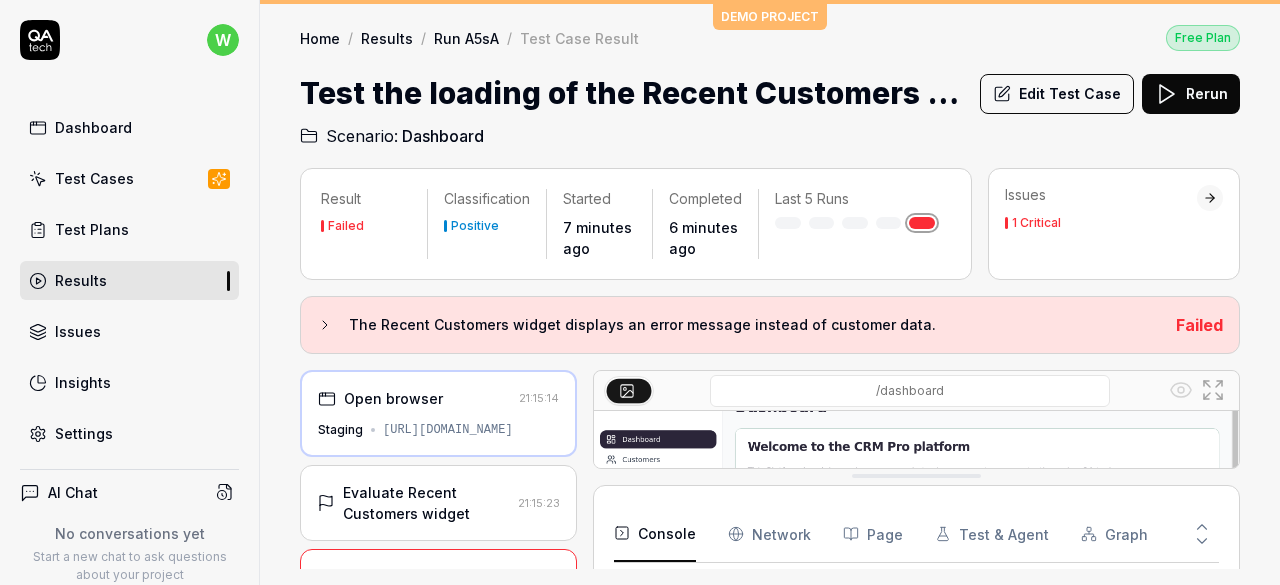 scroll, scrollTop: 24, scrollLeft: 0, axis: vertical 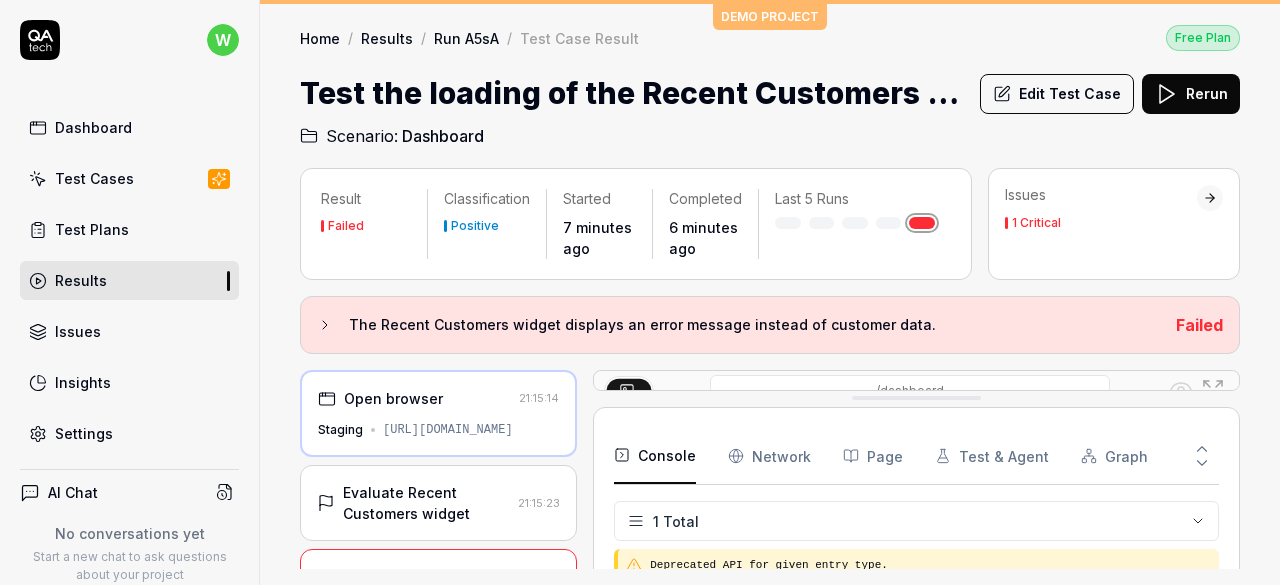 drag, startPoint x: 964, startPoint y: 468, endPoint x: 816, endPoint y: 520, distance: 156.86937 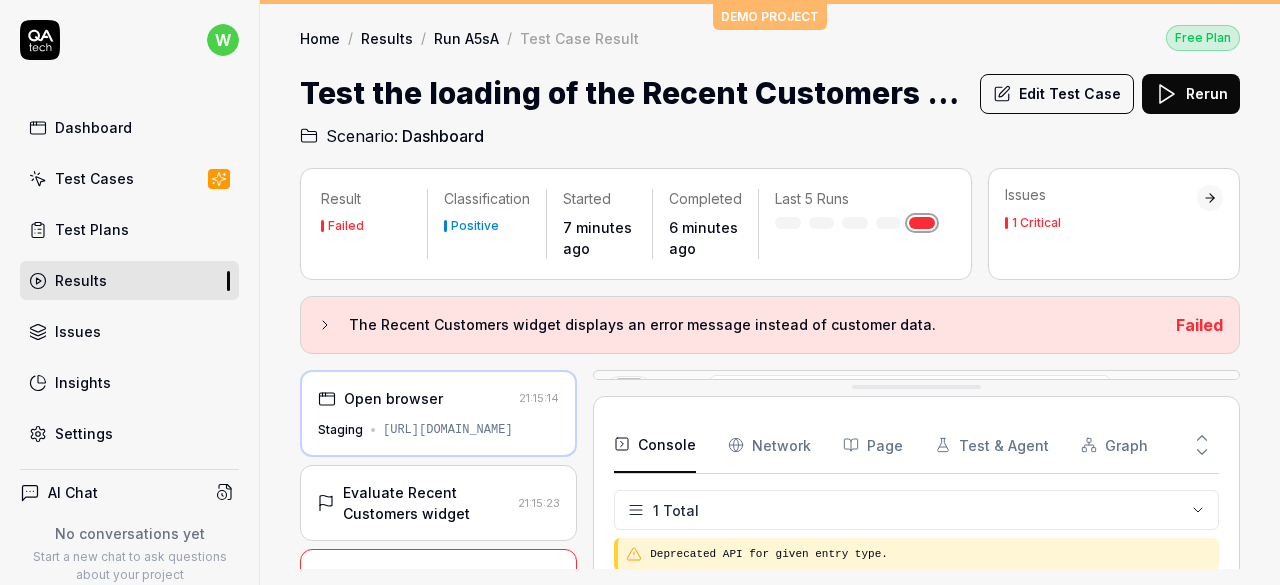 drag, startPoint x: 844, startPoint y: 469, endPoint x: 902, endPoint y: 313, distance: 166.43317 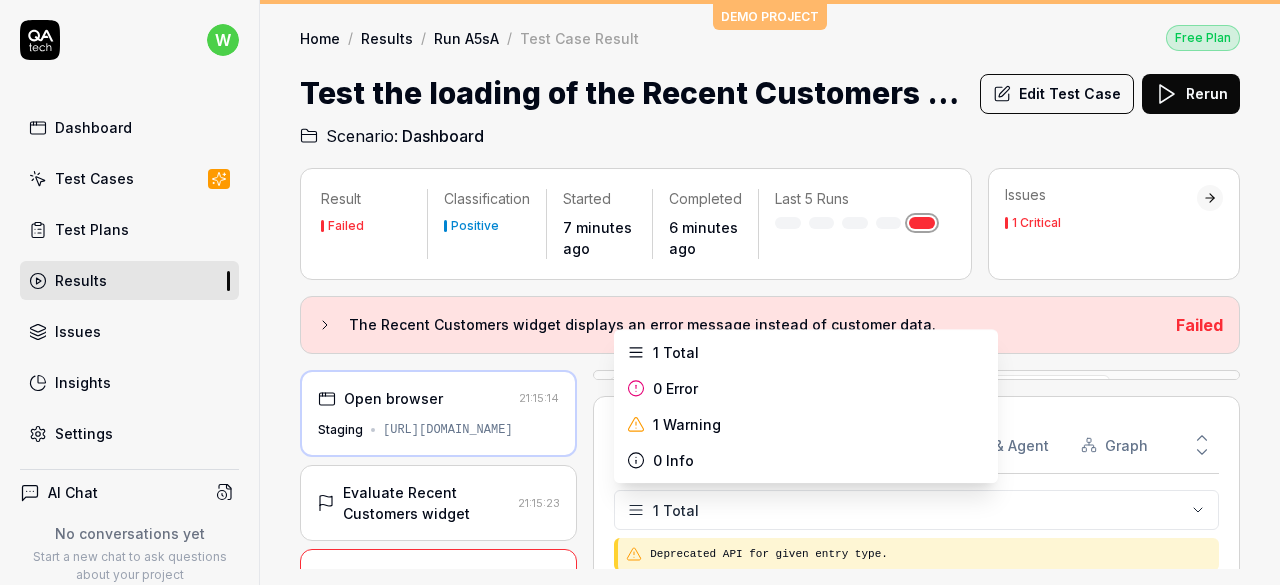 click on "w Dashboard Test Cases Test Plans Results Issues Insights Settings AI Chat No conversations yet Start a new chat to ask questions about your project New Test Runs 1  of  10 This is just a trial, upgrade for more tests! You have almost reached the limit for the trial. Upgrade Now Book a call with us Documentation s sangaredi jaswanth Demo CRM Collapse Sidebar DEMO PROJECT Home / Results / Run A5sA / Test Case Result Free Plan Home / Results / Run A5sA / Test Case Result Free Plan Test the loading of the Recent Customers widget Edit Test Case Rerun Scenario: Dashboard Result Failed Classification Positive Started 7 minutes ago Completed 6 minutes ago Last 5 Runs Issues 1   Critical The Recent Customers widget displays an error message instead of customer data. Failed Open browser 21:15:14 Staging https://qacrmdemo.netlify.app/ Evaluate Recent Customers widget 21:15:23 The Recent Customers widget displays an error message instead of customer data. 21:15:23   /dashboard Console Network Page Test & Agent Graph 1" at bounding box center [640, 292] 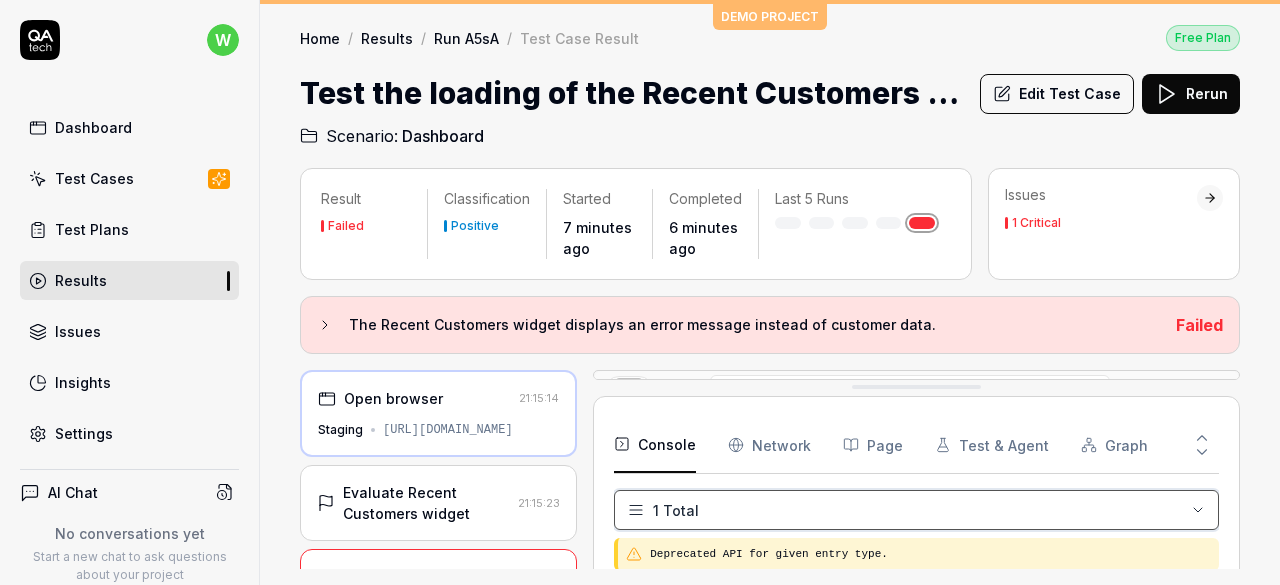 click on "w Dashboard Test Cases Test Plans Results Issues Insights Settings AI Chat No conversations yet Start a new chat to ask questions about your project New Test Runs 1  of  10 This is just a trial, upgrade for more tests! You have almost reached the limit for the trial. Upgrade Now Book a call with us Documentation s sangaredi jaswanth Demo CRM Collapse Sidebar DEMO PROJECT Home / Results / Run A5sA / Test Case Result Free Plan Home / Results / Run A5sA / Test Case Result Free Plan Test the loading of the Recent Customers widget Edit Test Case Rerun Scenario: Dashboard Result Failed Classification Positive Started 7 minutes ago Completed 6 minutes ago Last 5 Runs Issues 1   Critical The Recent Customers widget displays an error message instead of customer data. Failed Open browser 21:15:14 Staging https://qacrmdemo.netlify.app/ Evaluate Recent Customers widget 21:15:23 The Recent Customers widget displays an error message instead of customer data. 21:15:23   /dashboard Console Network Page Test & Agent Graph 1" at bounding box center (640, 292) 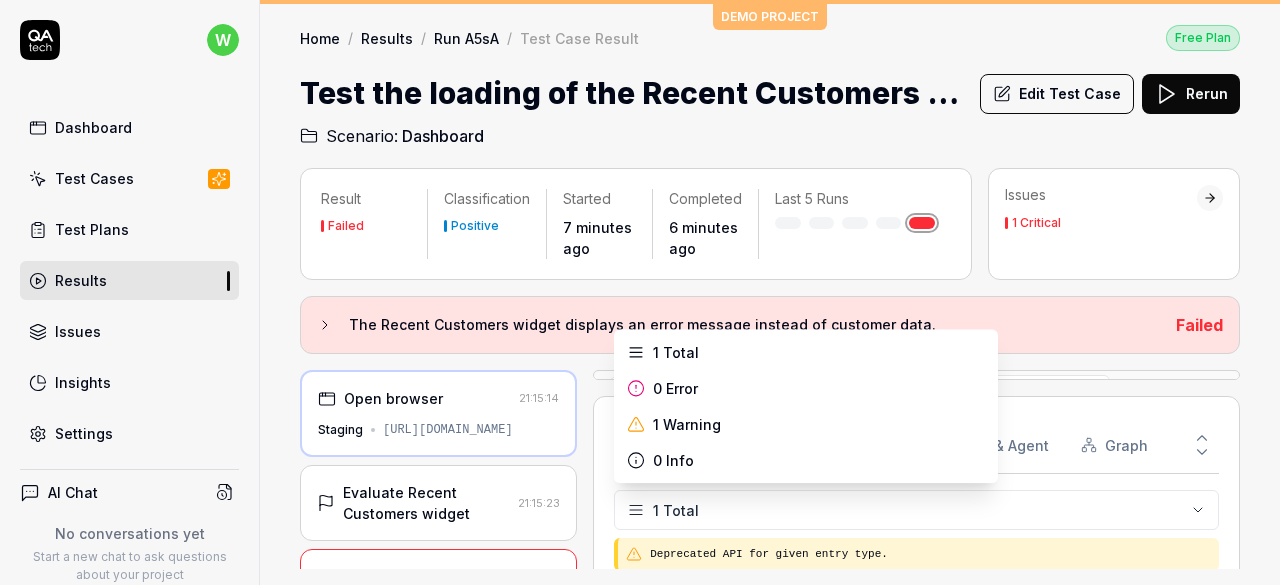 click on "w Dashboard Test Cases Test Plans Results Issues Insights Settings AI Chat No conversations yet Start a new chat to ask questions about your project New Test Runs 1  of  10 This is just a trial, upgrade for more tests! You have almost reached the limit for the trial. Upgrade Now Book a call with us Documentation s sangaredi jaswanth Demo CRM Collapse Sidebar DEMO PROJECT Home / Results / Run A5sA / Test Case Result Free Plan Home / Results / Run A5sA / Test Case Result Free Plan Test the loading of the Recent Customers widget Edit Test Case Rerun Scenario: Dashboard Result Failed Classification Positive Started 7 minutes ago Completed 6 minutes ago Last 5 Runs Issues 1   Critical The Recent Customers widget displays an error message instead of customer data. Failed Open browser 21:15:14 Staging https://qacrmdemo.netlify.app/ Evaluate Recent Customers widget 21:15:23 The Recent Customers widget displays an error message instead of customer data. 21:15:23   /dashboard Console Network Page Test & Agent Graph 1" at bounding box center (640, 292) 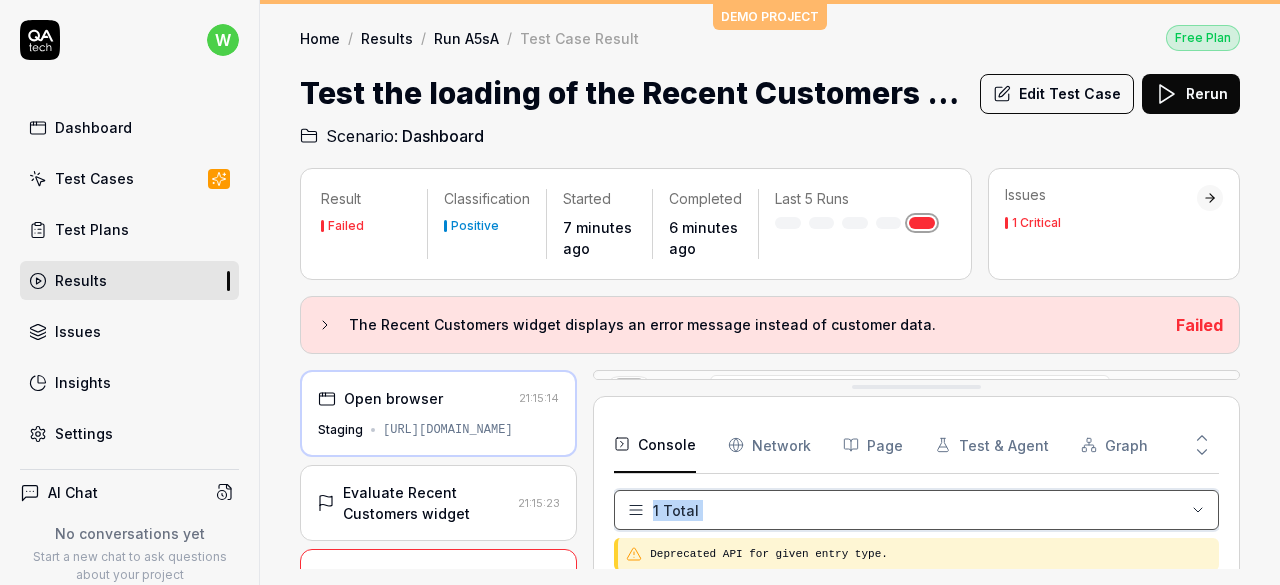 click on "w Dashboard Test Cases Test Plans Results Issues Insights Settings AI Chat No conversations yet Start a new chat to ask questions about your project New Test Runs 1  of  10 This is just a trial, upgrade for more tests! You have almost reached the limit for the trial. Upgrade Now Book a call with us Documentation s sangaredi jaswanth Demo CRM Collapse Sidebar DEMO PROJECT Home / Results / Run A5sA / Test Case Result Free Plan Home / Results / Run A5sA / Test Case Result Free Plan Test the loading of the Recent Customers widget Edit Test Case Rerun Scenario: Dashboard Result Failed Classification Positive Started 7 minutes ago Completed 6 minutes ago Last 5 Runs Issues 1   Critical The Recent Customers widget displays an error message instead of customer data. Failed Open browser 21:15:14 Staging https://qacrmdemo.netlify.app/ Evaluate Recent Customers widget 21:15:23 The Recent Customers widget displays an error message instead of customer data. 21:15:23   /dashboard Console Network Page Test & Agent Graph 1" at bounding box center (640, 292) 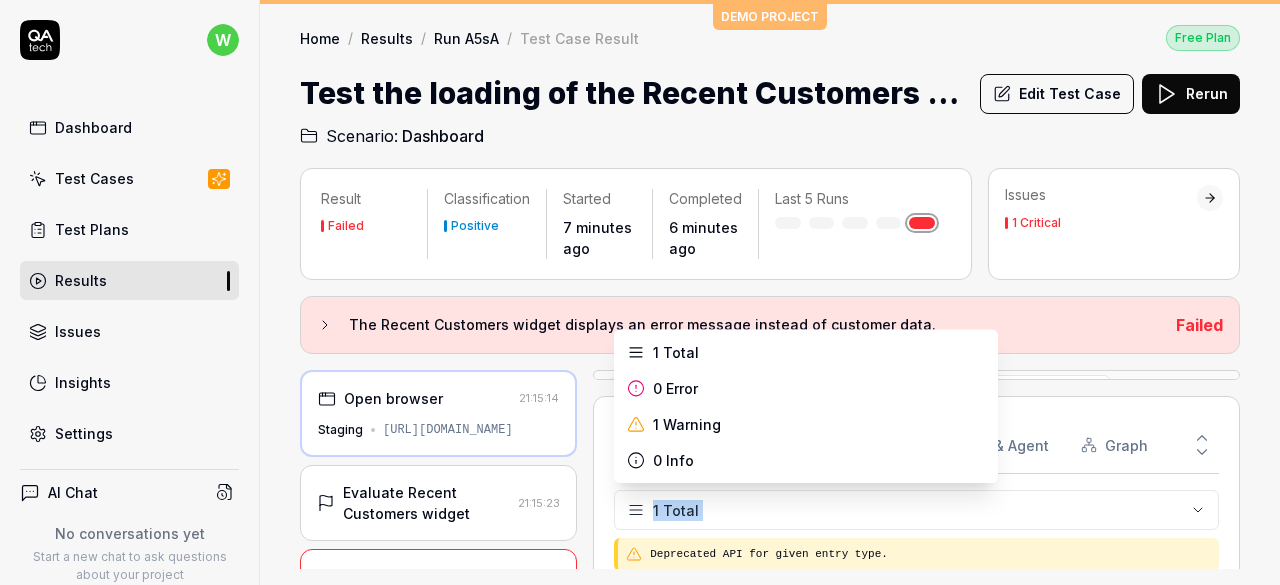 click on "w Dashboard Test Cases Test Plans Results Issues Insights Settings AI Chat No conversations yet Start a new chat to ask questions about your project New Test Runs 1  of  10 This is just a trial, upgrade for more tests! You have almost reached the limit for the trial. Upgrade Now Book a call with us Documentation s sangaredi jaswanth Demo CRM Collapse Sidebar DEMO PROJECT Home / Results / Run A5sA / Test Case Result Free Plan Home / Results / Run A5sA / Test Case Result Free Plan Test the loading of the Recent Customers widget Edit Test Case Rerun Scenario: Dashboard Result Failed Classification Positive Started 7 minutes ago Completed 6 minutes ago Last 5 Runs Issues 1   Critical The Recent Customers widget displays an error message instead of customer data. Failed Open browser 21:15:14 Staging https://qacrmdemo.netlify.app/ Evaluate Recent Customers widget 21:15:23 The Recent Customers widget displays an error message instead of customer data. 21:15:23   /dashboard Console Network Page Test & Agent Graph 1" at bounding box center (640, 292) 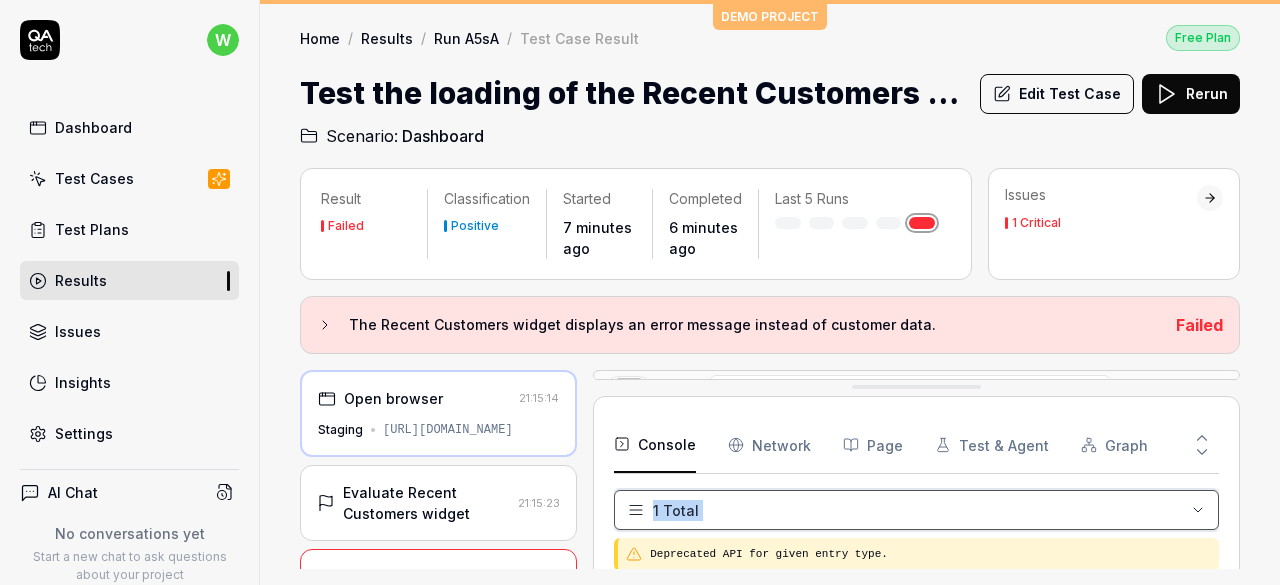 click on "w Dashboard Test Cases Test Plans Results Issues Insights Settings AI Chat No conversations yet Start a new chat to ask questions about your project New Test Runs 1  of  10 This is just a trial, upgrade for more tests! You have almost reached the limit for the trial. Upgrade Now Book a call with us Documentation s sangaredi jaswanth Demo CRM Collapse Sidebar DEMO PROJECT Home / Results / Run A5sA / Test Case Result Free Plan Home / Results / Run A5sA / Test Case Result Free Plan Test the loading of the Recent Customers widget Edit Test Case Rerun Scenario: Dashboard Result Failed Classification Positive Started 7 minutes ago Completed 6 minutes ago Last 5 Runs Issues 1   Critical The Recent Customers widget displays an error message instead of customer data. Failed Open browser 21:15:14 Staging https://qacrmdemo.netlify.app/ Evaluate Recent Customers widget 21:15:23 The Recent Customers widget displays an error message instead of customer data. 21:15:23   /dashboard Console Network Page Test & Agent Graph 1" at bounding box center (640, 292) 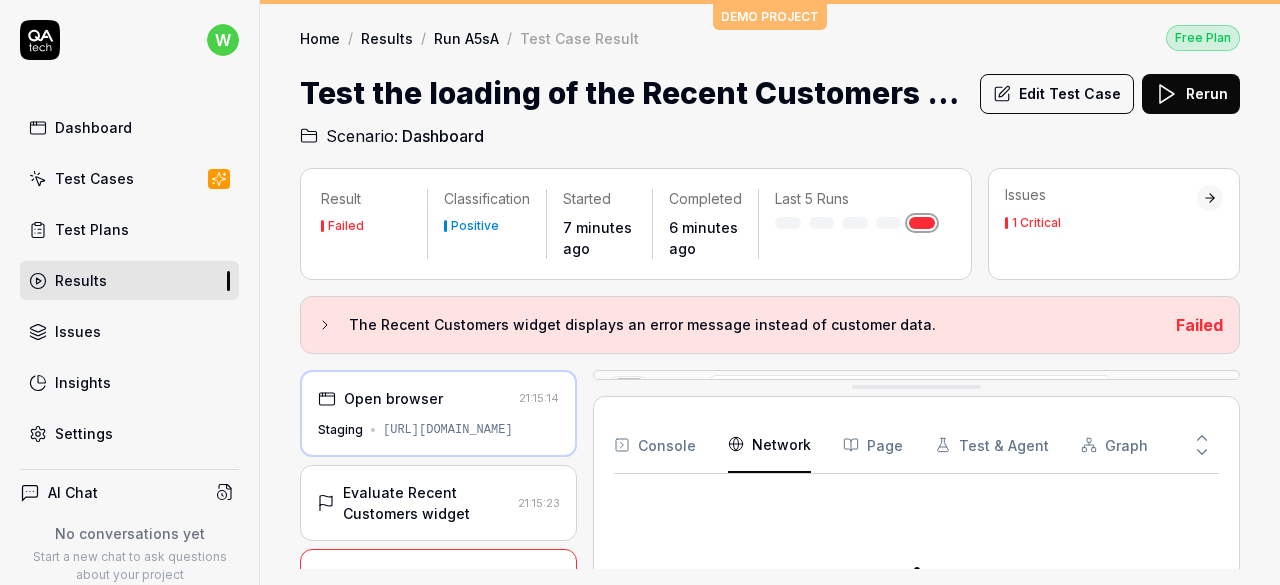 click on "Network" at bounding box center [769, 445] 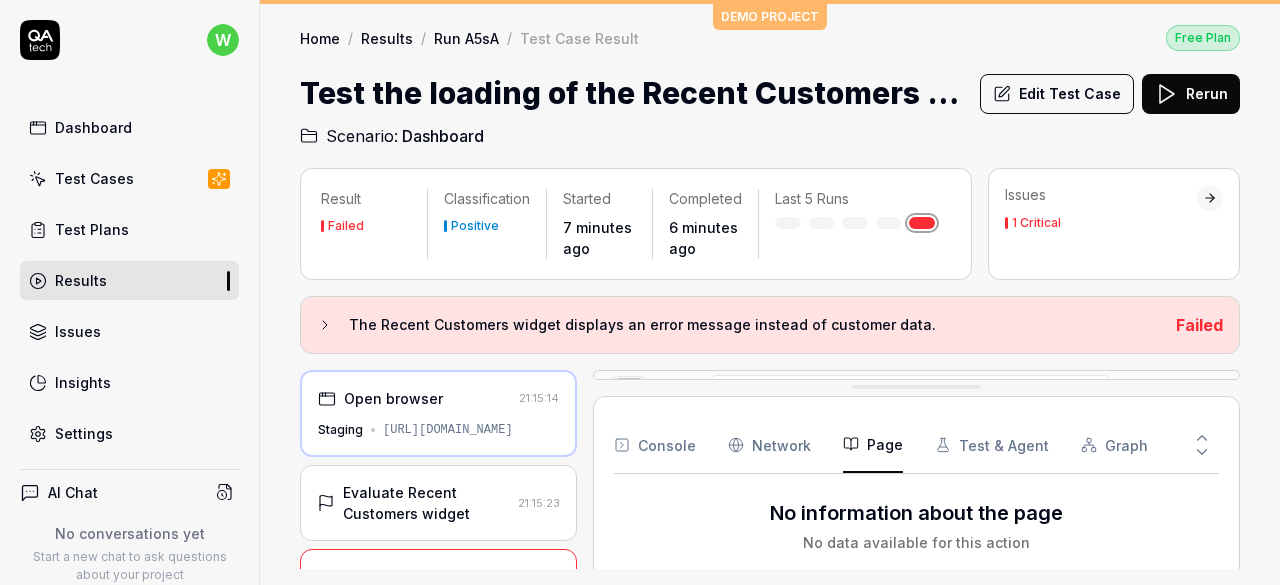 click on "Page" at bounding box center [873, 445] 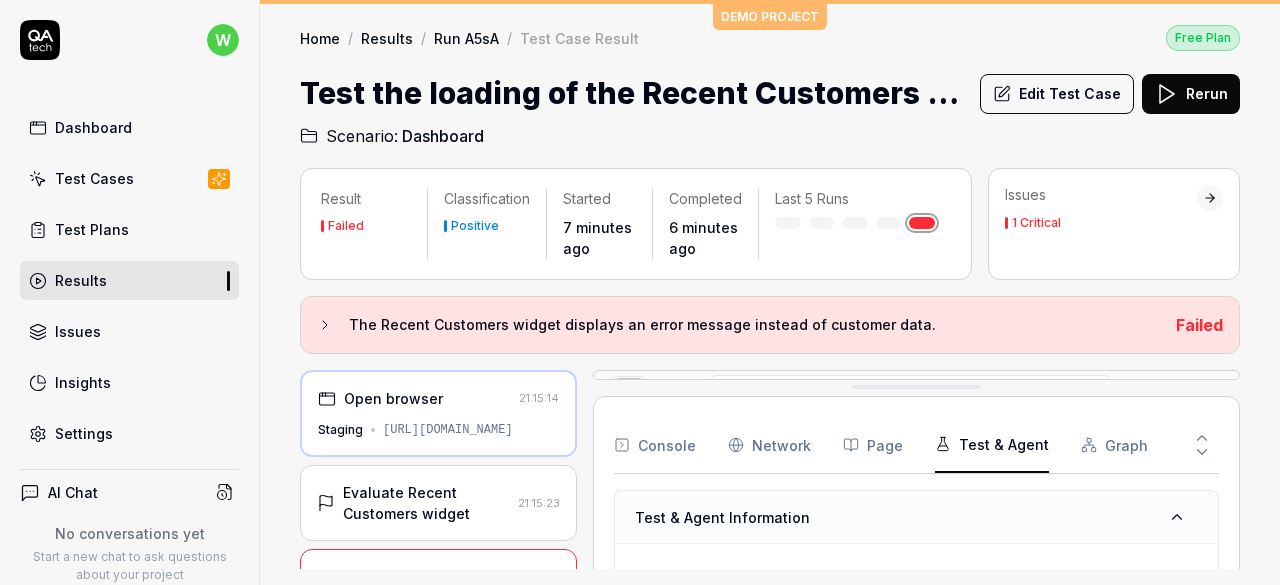 click on "Test & Agent" at bounding box center [992, 445] 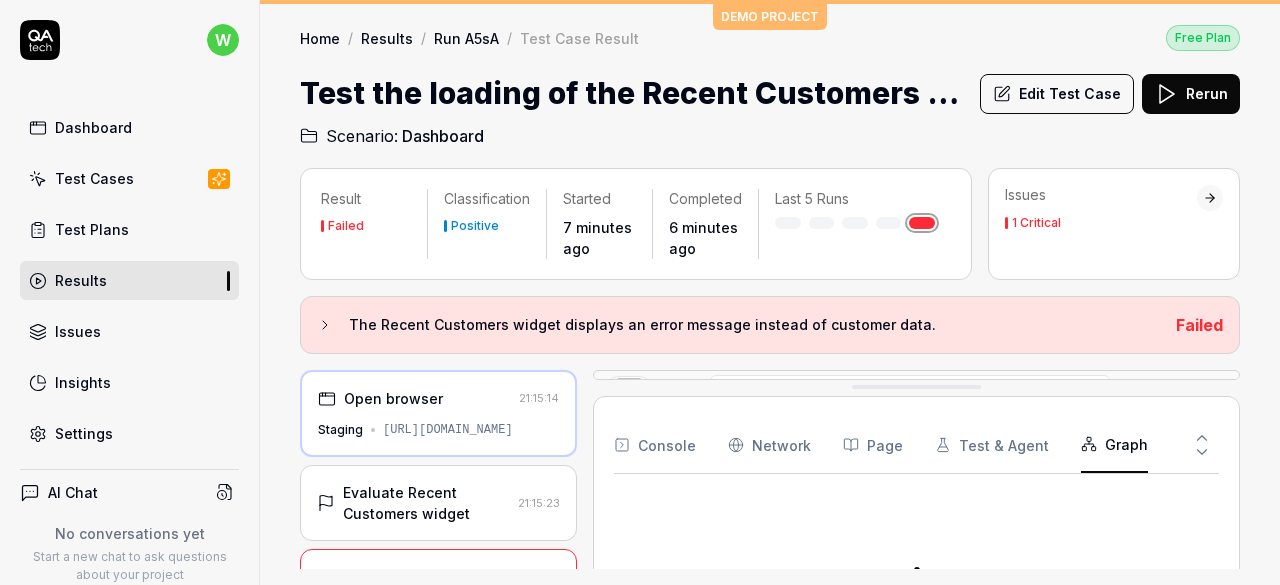 click on "Graph" at bounding box center (1114, 445) 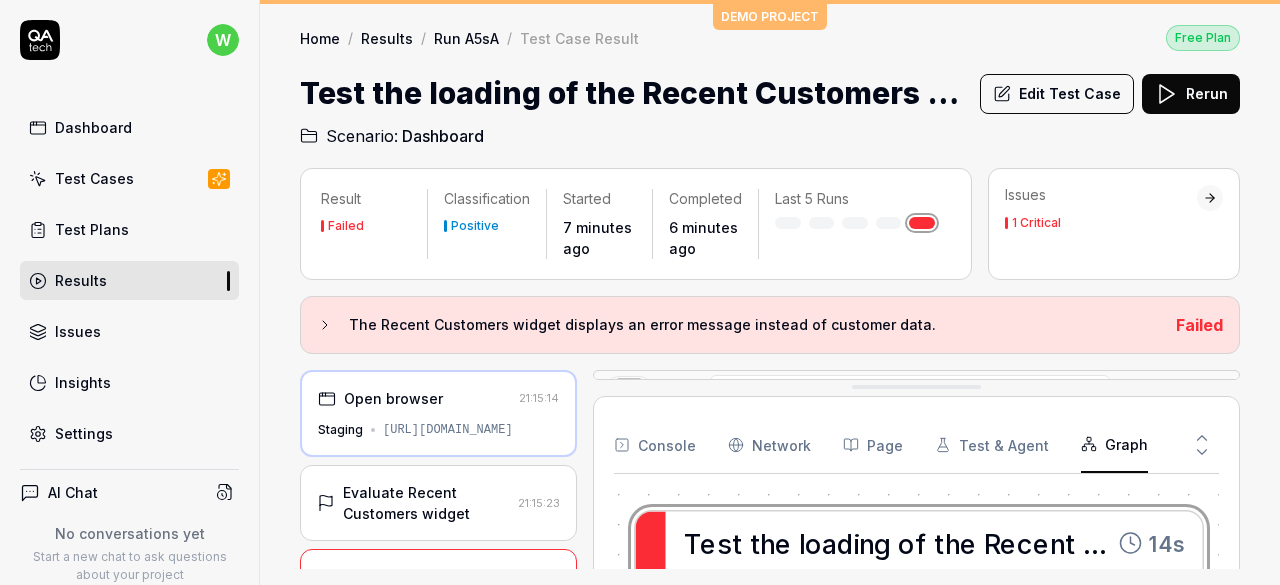 click on "Graph" at bounding box center (1114, 445) 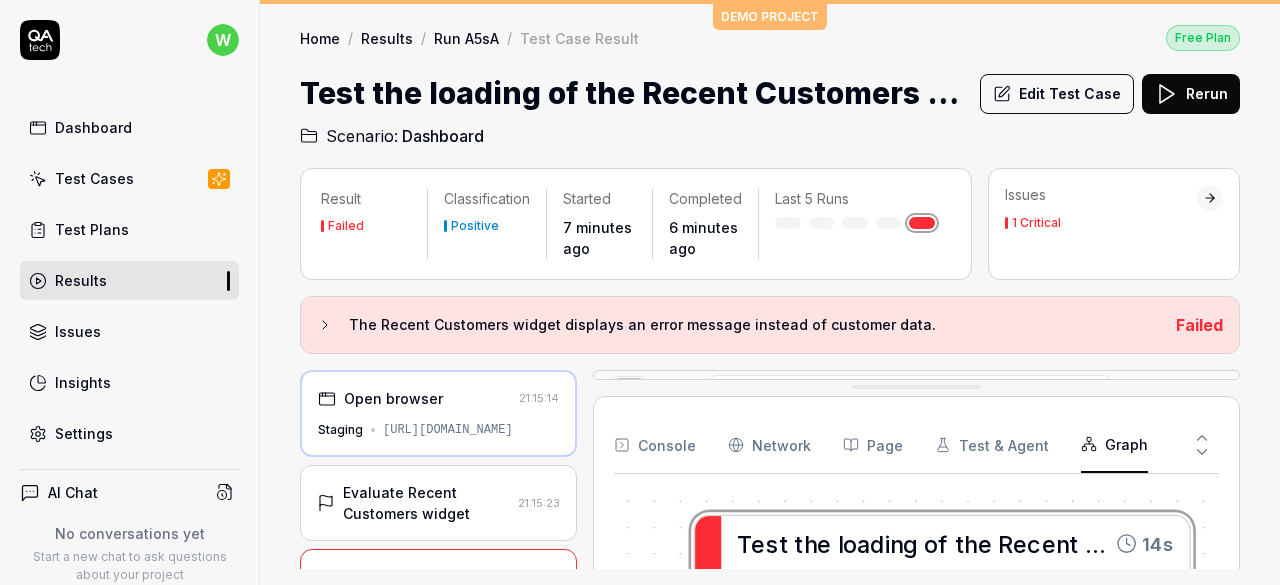 click on "Result Failed Classification Positive Started 7 minutes ago Completed 6 minutes ago Last 5 Runs Issues 1   Critical The Recent Customers widget displays an error message instead of customer data. Failed Open browser 21:15:14 Staging https://qacrmdemo.netlify.app/ Evaluate Recent Customers widget 21:15:23 The Recent Customers widget displays an error message instead of customer data. 21:15:23   /dashboard Console Network Page Test & Agent Graph T e s t   t h e   l o a d i n g   o f   t h e   R e c e n t   C u s t o m e r s   w i d g e t 14s Failed Press enter or space to select a node. You can then use the arrow keys to move the node around.  Press delete to remove it and escape to cancel.   Press enter or space to select an edge. You can then press delete to remove it or escape to cancel." at bounding box center (770, 368) 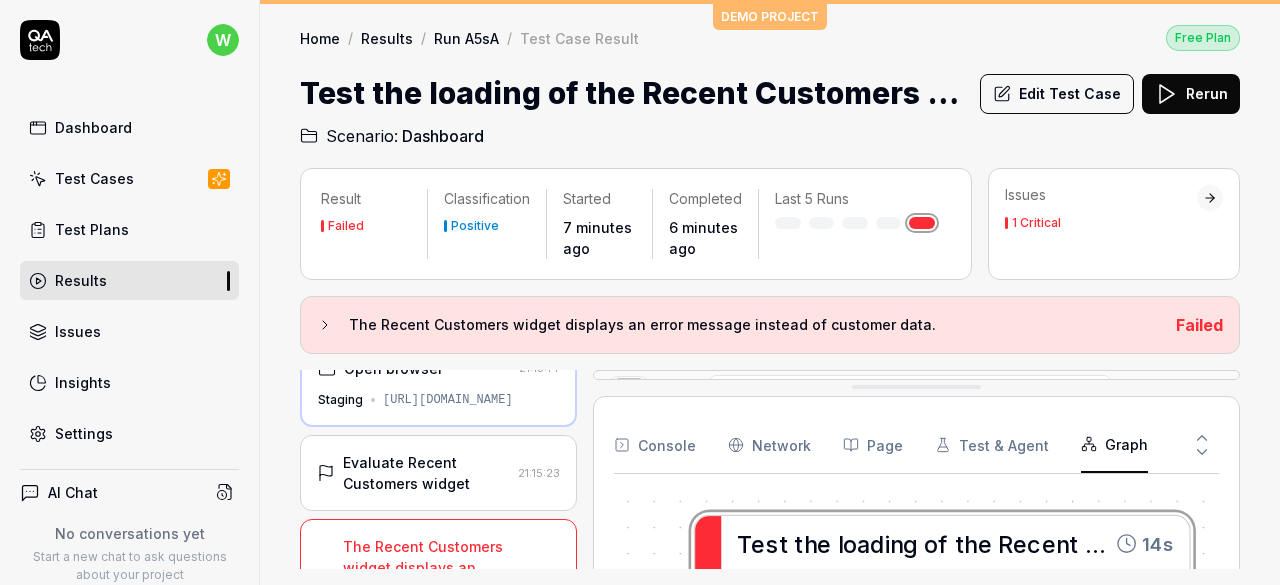 click on "Evaluate Recent Customers widget" at bounding box center (426, 473) 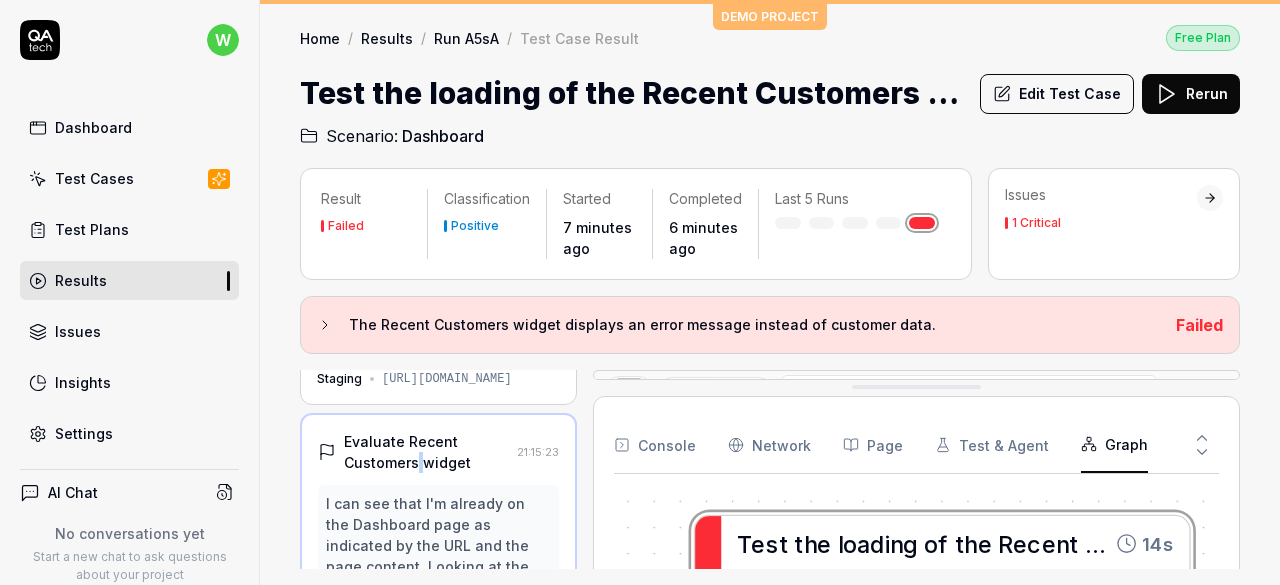 click on "Evaluate Recent Customers widget 21:15:23 I can see that I'm already on the Dashboard page as indicated by the URL and the page content. Looking at the Recent Customers widget, I can observe that it displays "Can't connect to database" instead of showing customer data.
The Recent Customers widget is visible on the dashboard, but it's showing an error message rather than displaying the expected customer information like names, dates of interaction, and contact details. This indicates a functional issue with the widget. Finish 21:15:23" at bounding box center (438, 679) 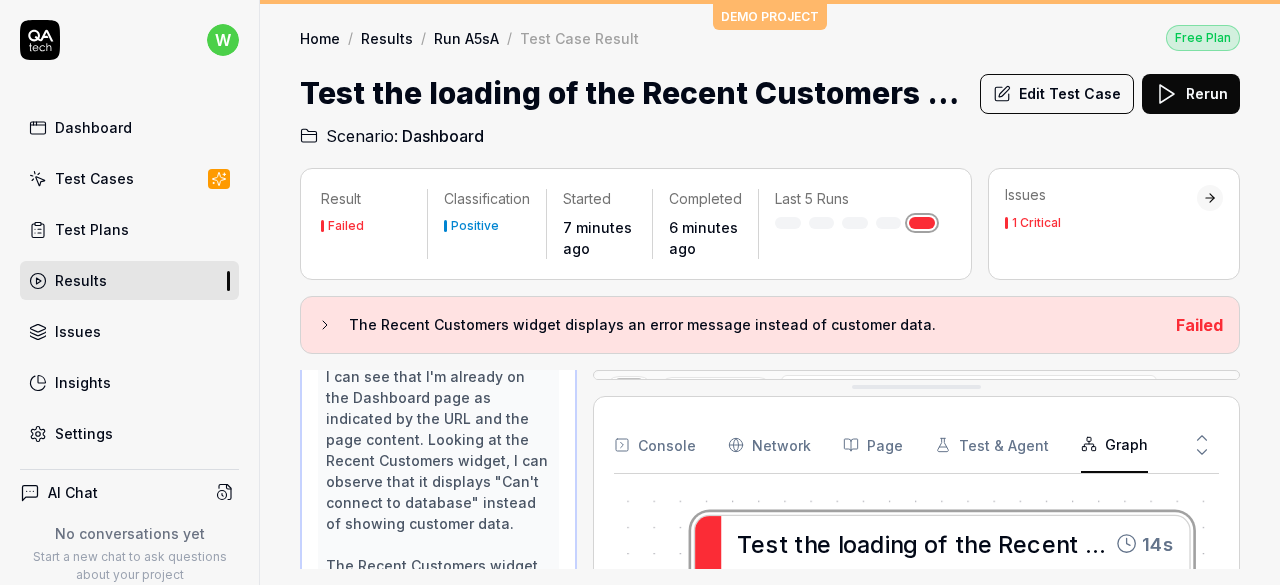 scroll, scrollTop: 0, scrollLeft: 0, axis: both 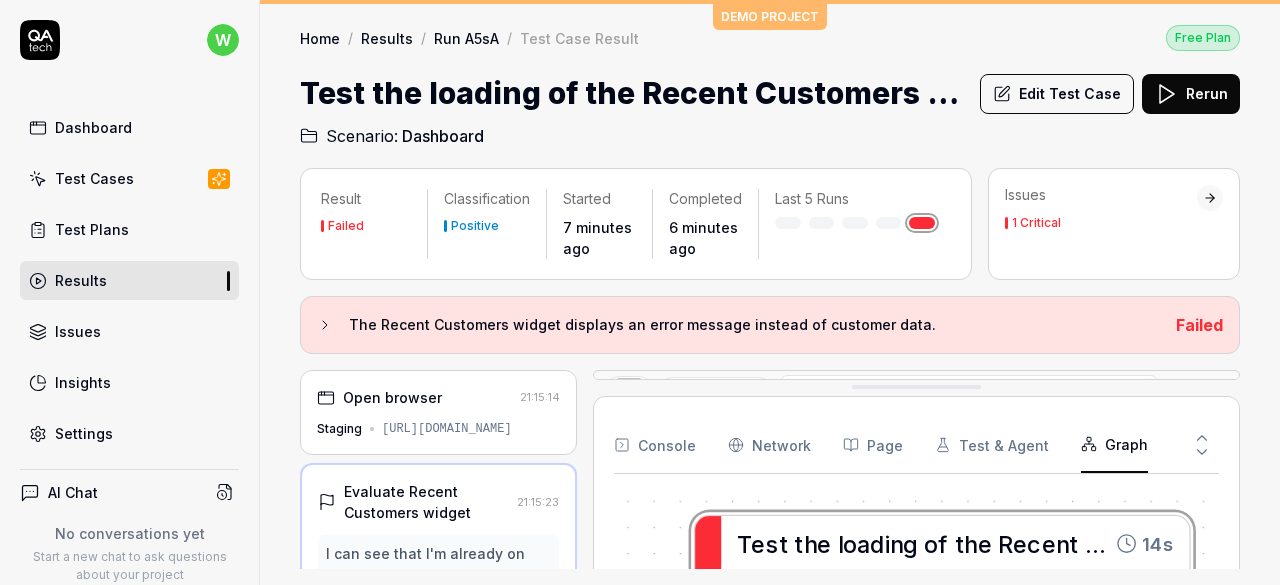 click on "Classification" at bounding box center (487, 199) 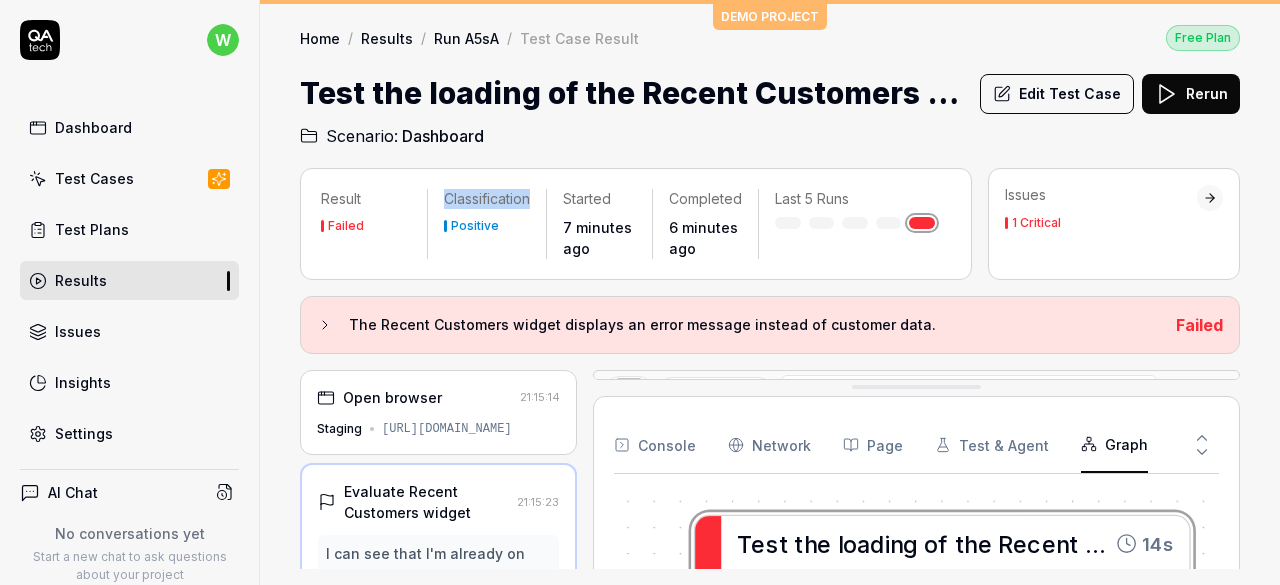 click on "Classification" at bounding box center [487, 199] 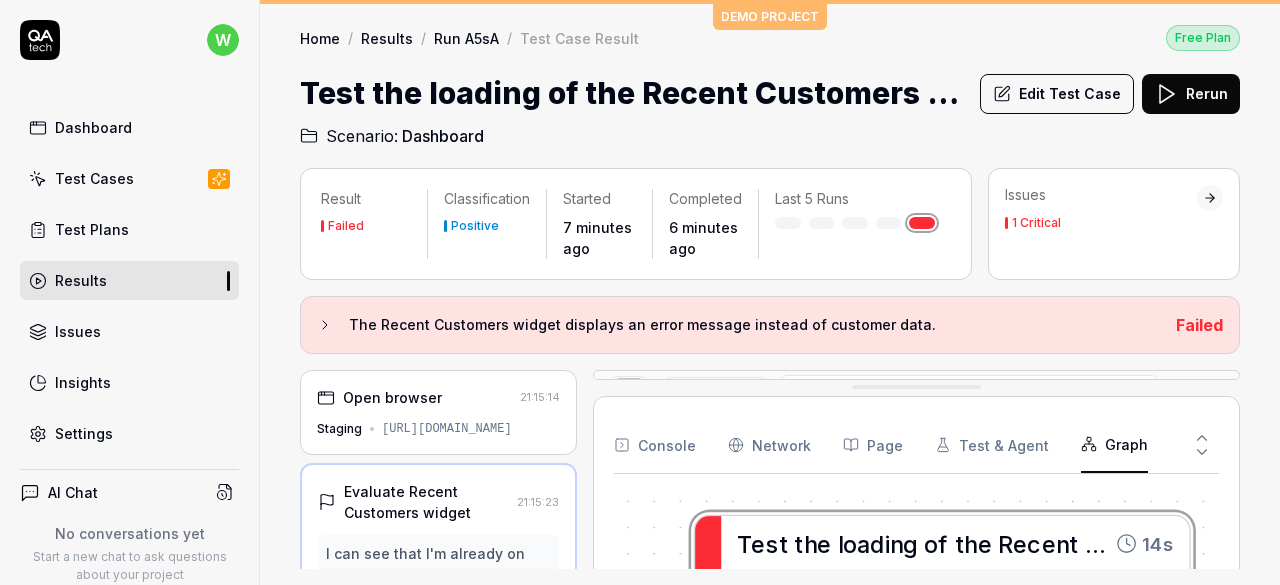 click on "Result Failed Classification Positive Started 7 minutes ago Completed 6 minutes ago Last 5 Runs Issues 1   Critical The Recent Customers widget displays an error message instead of customer data. Failed Open browser 21:15:14 Staging https://qacrmdemo.netlify.app/ Evaluate Recent Customers widget 21:15:23 I can see that I'm already on the Dashboard page as indicated by the URL and the page content. Looking at the Recent Customers widget, I can observe that it displays "Can't connect to database" instead of showing customer data.
The Recent Customers widget is visible on the dashboard, but it's showing an error message rather than displaying the expected customer information like names, dates of interaction, and contact details. This indicates a functional issue with the widget. Finish 21:15:23 The Recent Customers widget displays an error message instead of customer data. 21:15:23   Before After /dashboard Console Network Page Test & Agent Graph T e s t   t h e   l o a d i n g   o f   t h e   R e c e n t   C" at bounding box center (770, 366) 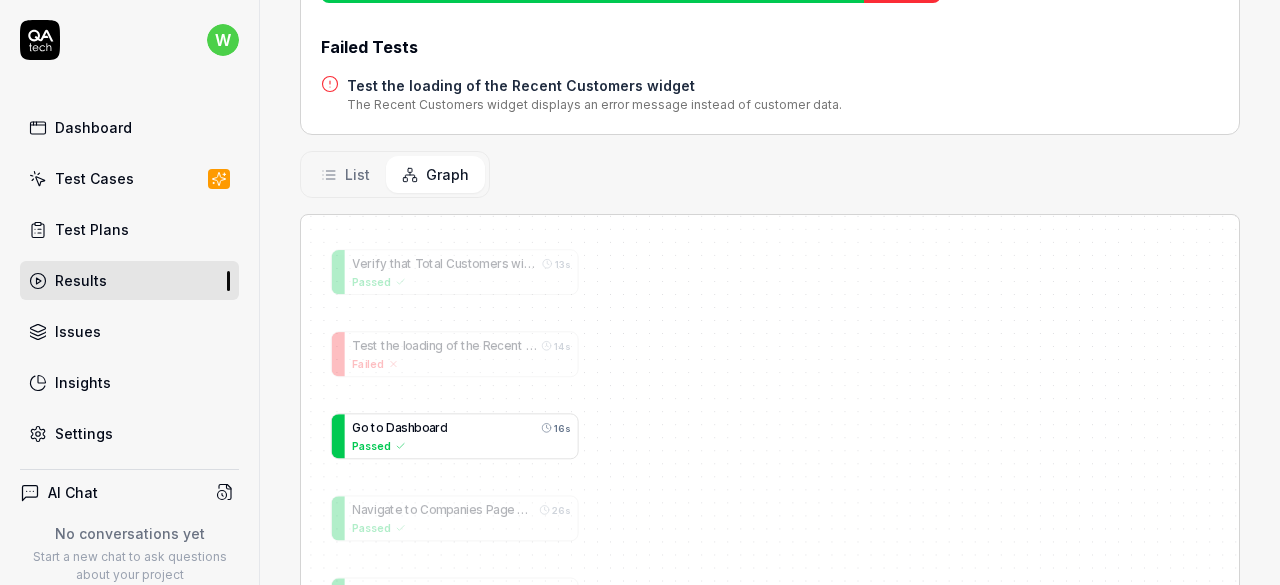 scroll, scrollTop: 331, scrollLeft: 0, axis: vertical 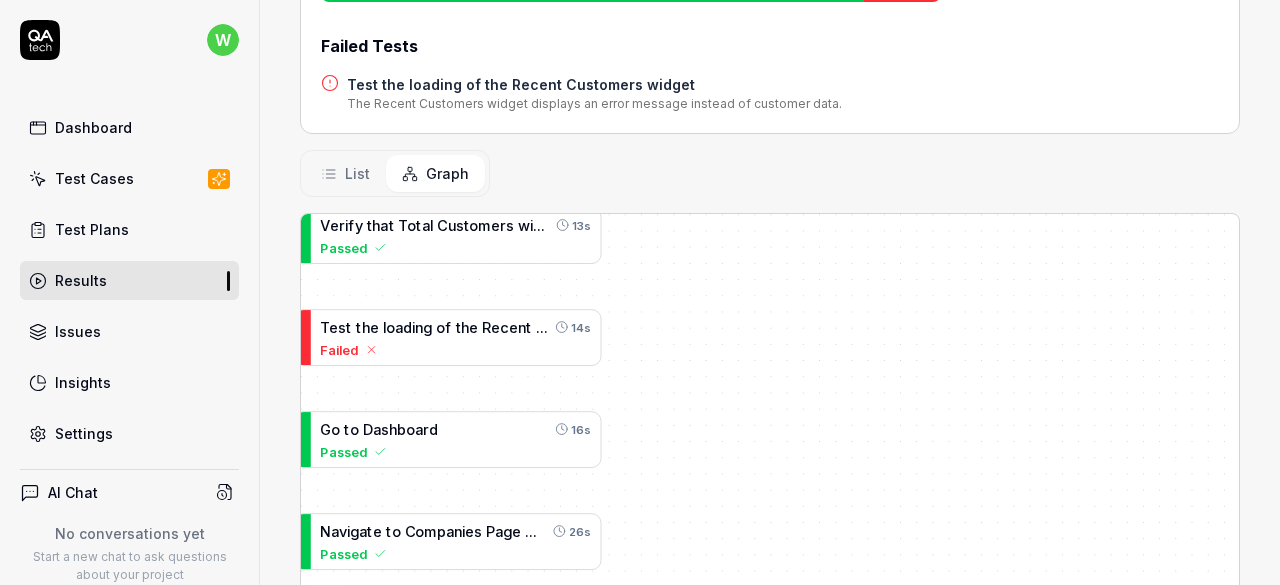 click on "V e r i f y   t h a t   T o t a l   C u s t o m e r s   w i d g e t   l o a d s 13s Passed T e s t   t h e   l o a d i n g   o f   t h e   R e c e n t   C u s t o m e r s   w i d g e t 14s Failed G o   t o   D a s h b o a r d 16s Passed N a v i g a t e   t o   C o m p a n i e s   P a g e   T e s t   C a s e 26s Passed A d d   a   n e w   c u s t o m e r 2m 41s Passed V a l i d a t i o n   o f   M a n d a t o r y   C u s t o m e r   N a m e   F i e l d 40s Passed N a v i g a t e   t o   C u s t o m e r s   P a g e 26s Passed E n s u r e   E m a i l   R e q u i r e d   f o r   C u s t o m e r   C r e a t i o n 43s Passed" at bounding box center [770, 447] 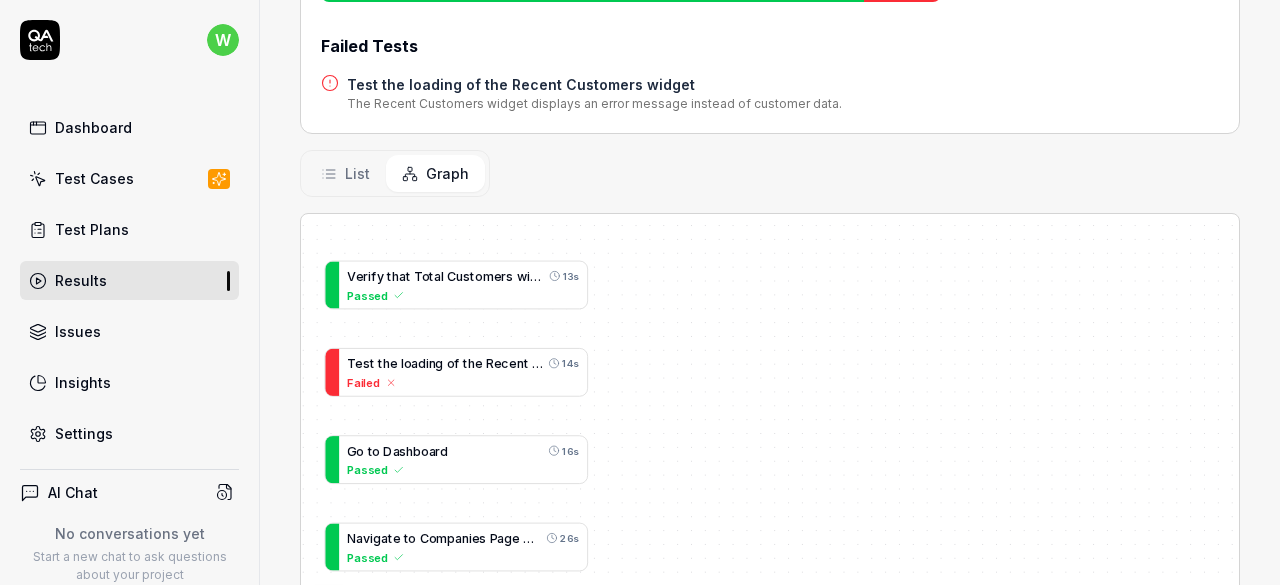 drag, startPoint x: 744, startPoint y: 272, endPoint x: 708, endPoint y: 312, distance: 53.814495 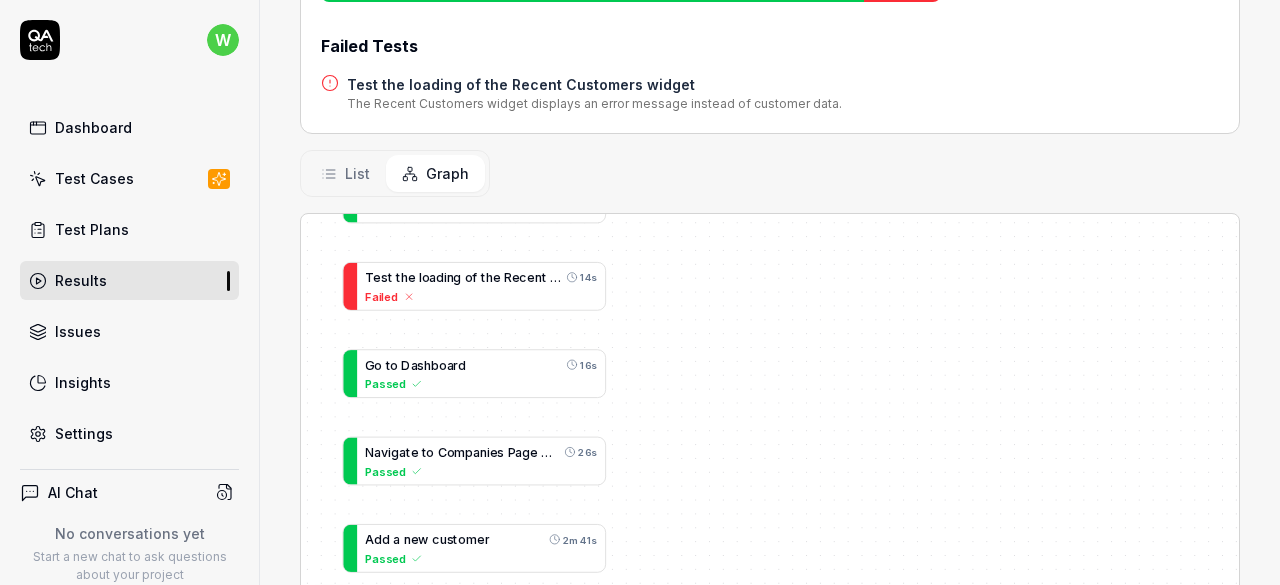 drag, startPoint x: 708, startPoint y: 312, endPoint x: 721, endPoint y: 223, distance: 89.94443 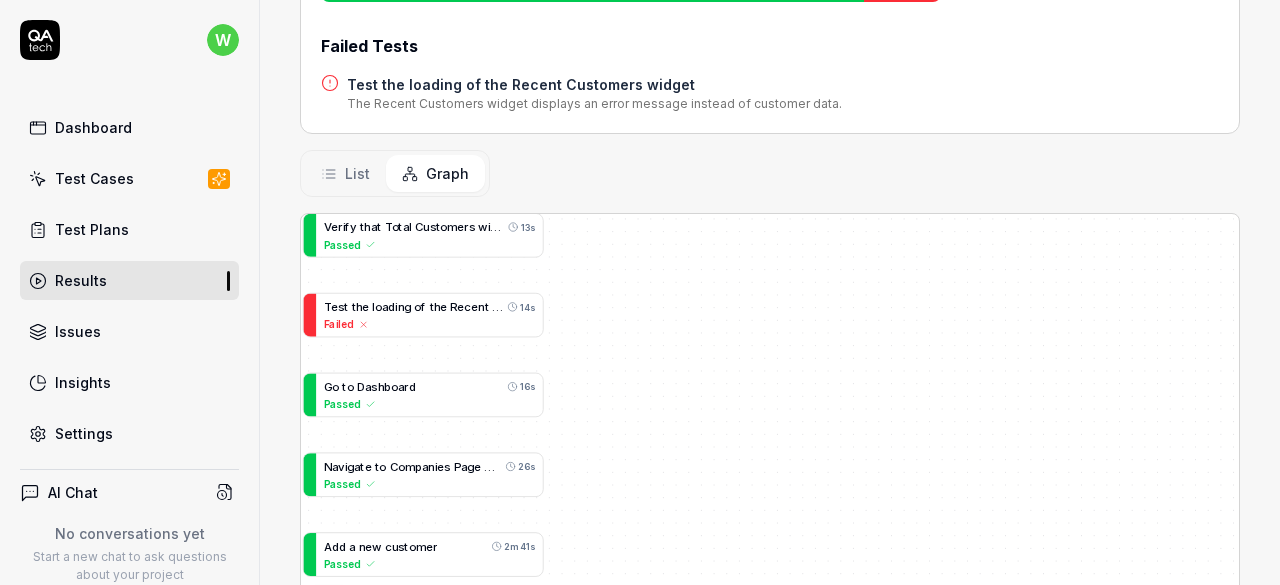 drag, startPoint x: 636, startPoint y: 275, endPoint x: 570, endPoint y: 311, distance: 75.17979 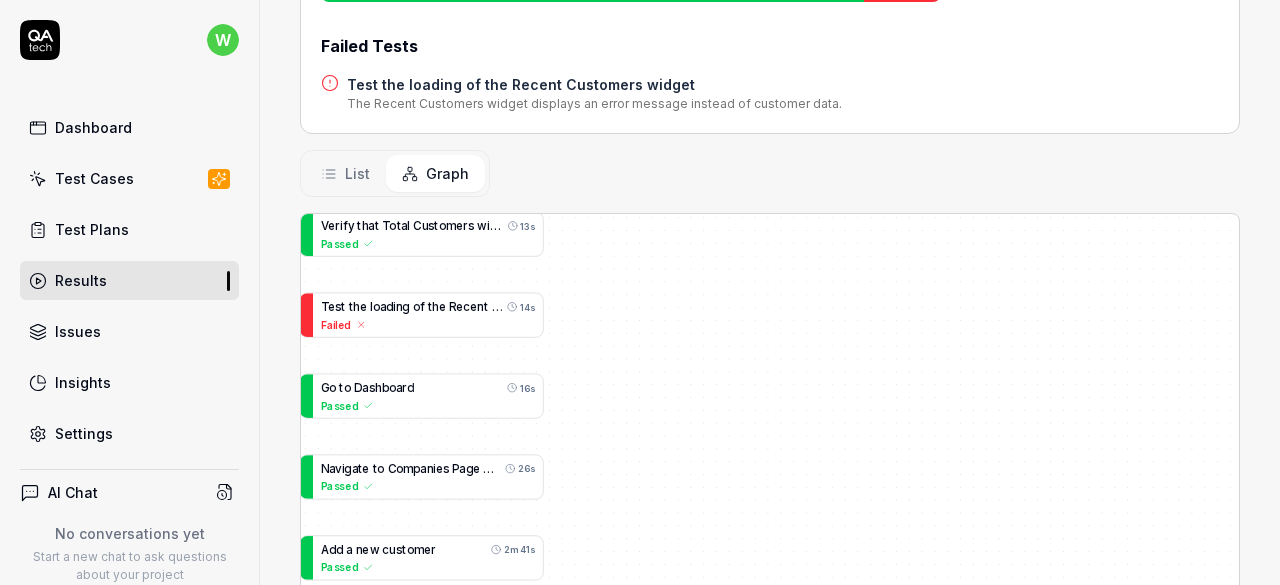 click on "List" at bounding box center [345, 173] 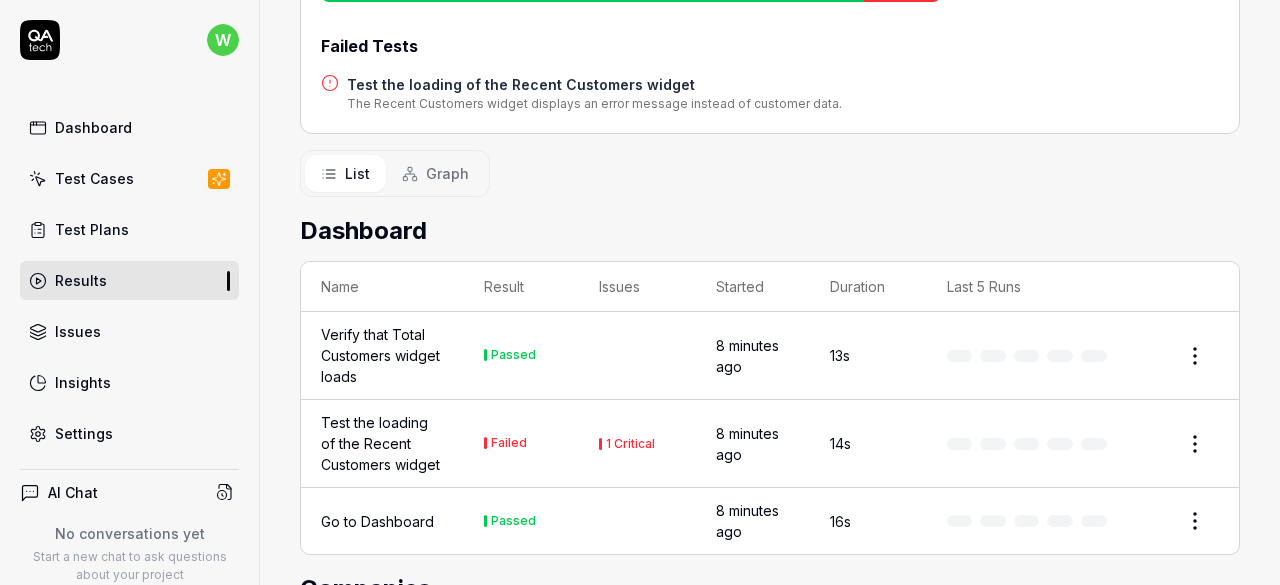 click on "Graph" at bounding box center [447, 173] 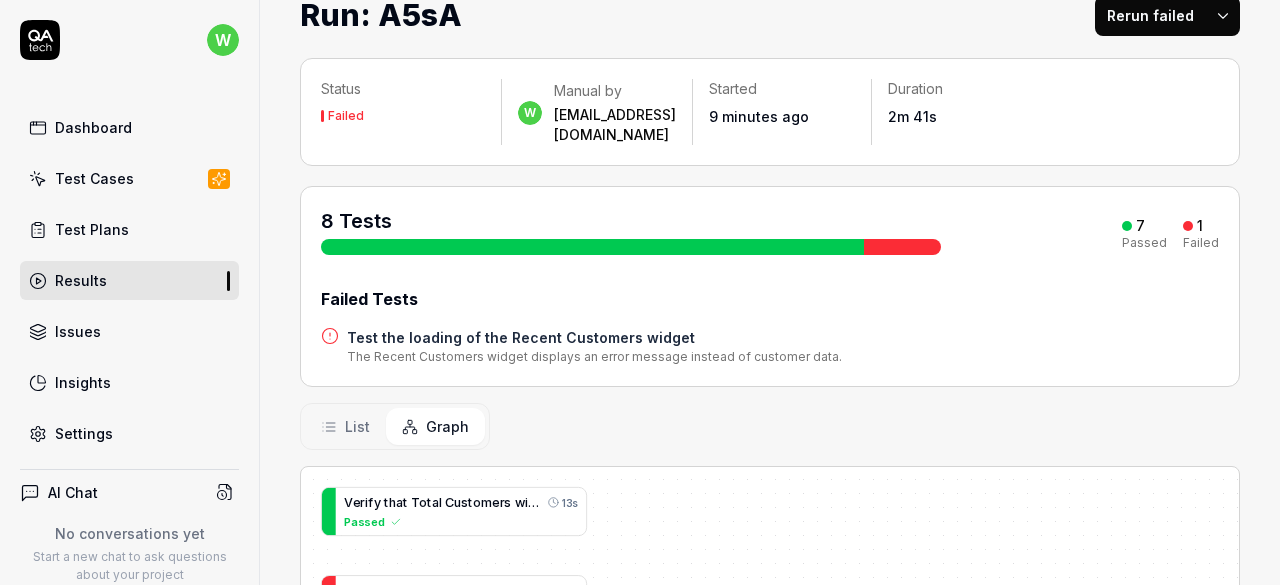 scroll, scrollTop: 0, scrollLeft: 0, axis: both 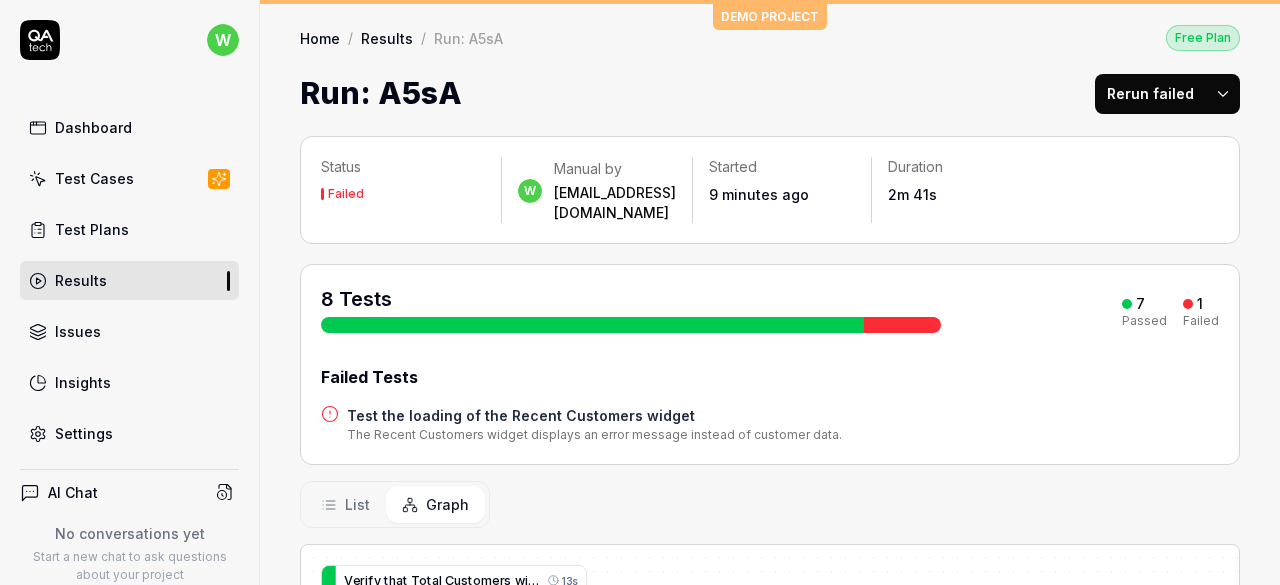 click on "Run: A5sA Rerun failed" at bounding box center (770, 93) 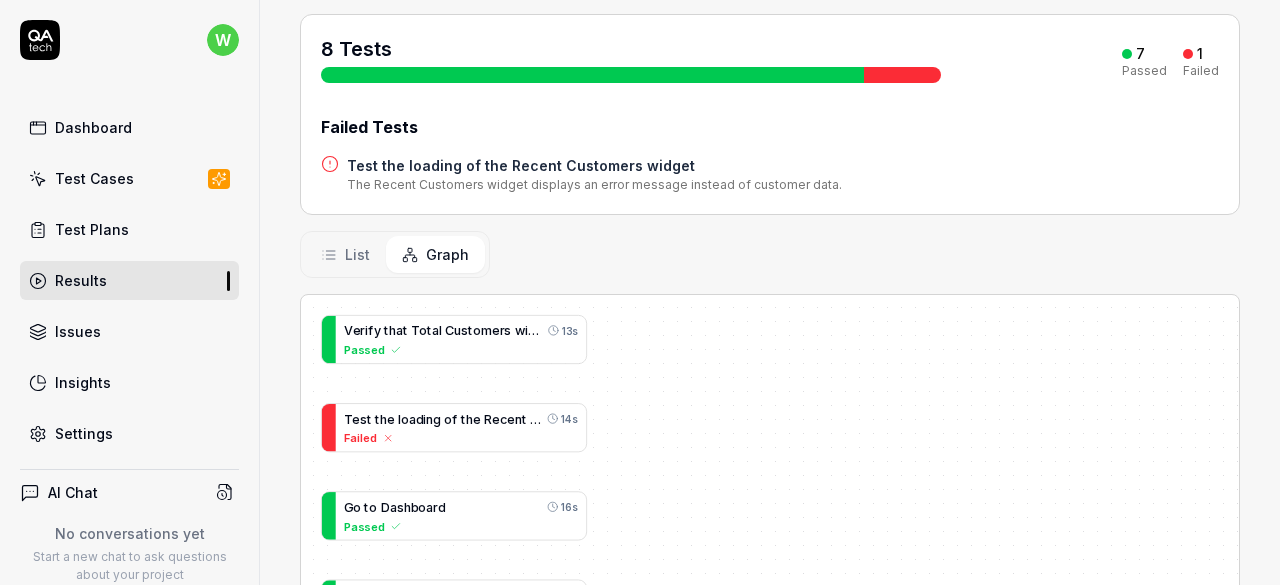 scroll, scrollTop: 445, scrollLeft: 0, axis: vertical 